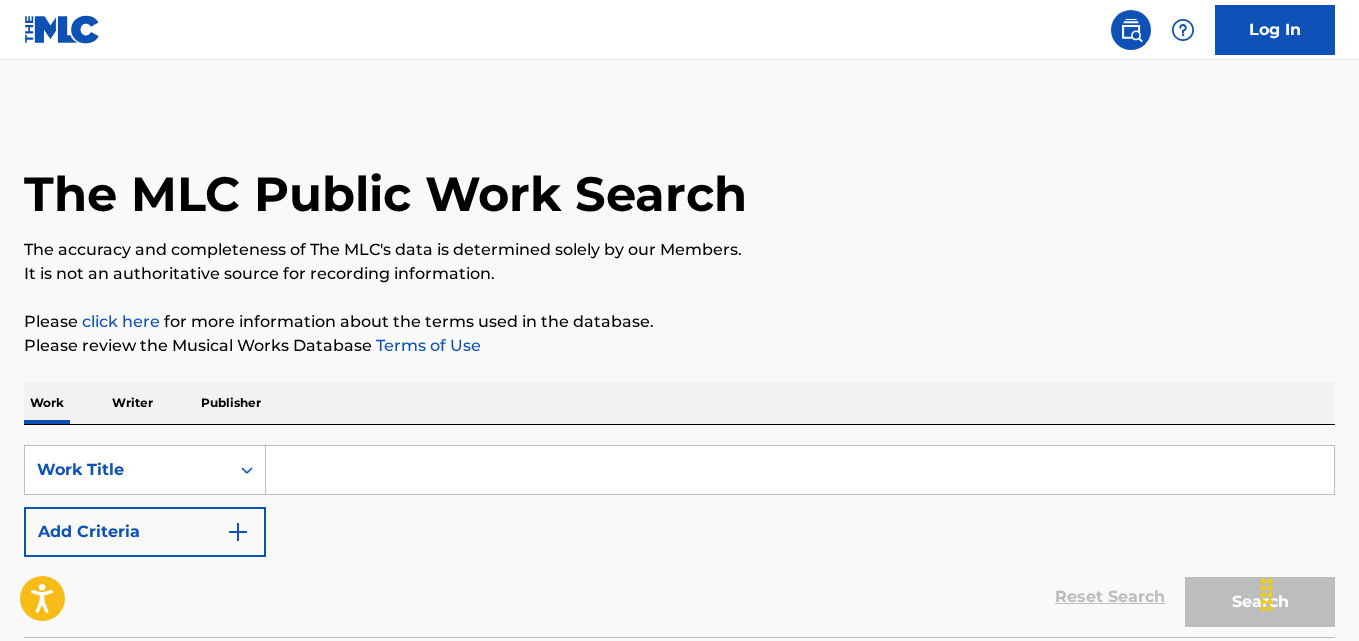 scroll, scrollTop: 0, scrollLeft: 0, axis: both 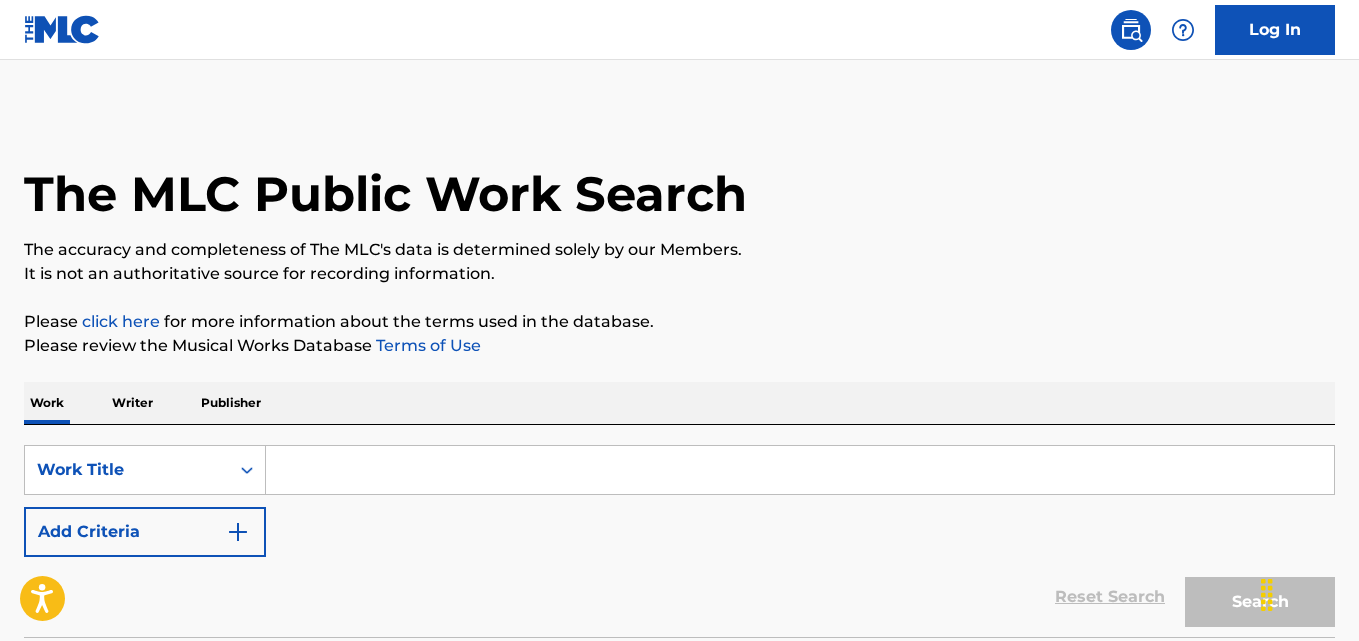 click on "SearchWithCriteria9a2c39dd-d314-4b05-b420-d3e240a384d8 Work Title Add Criteria" at bounding box center [679, 501] 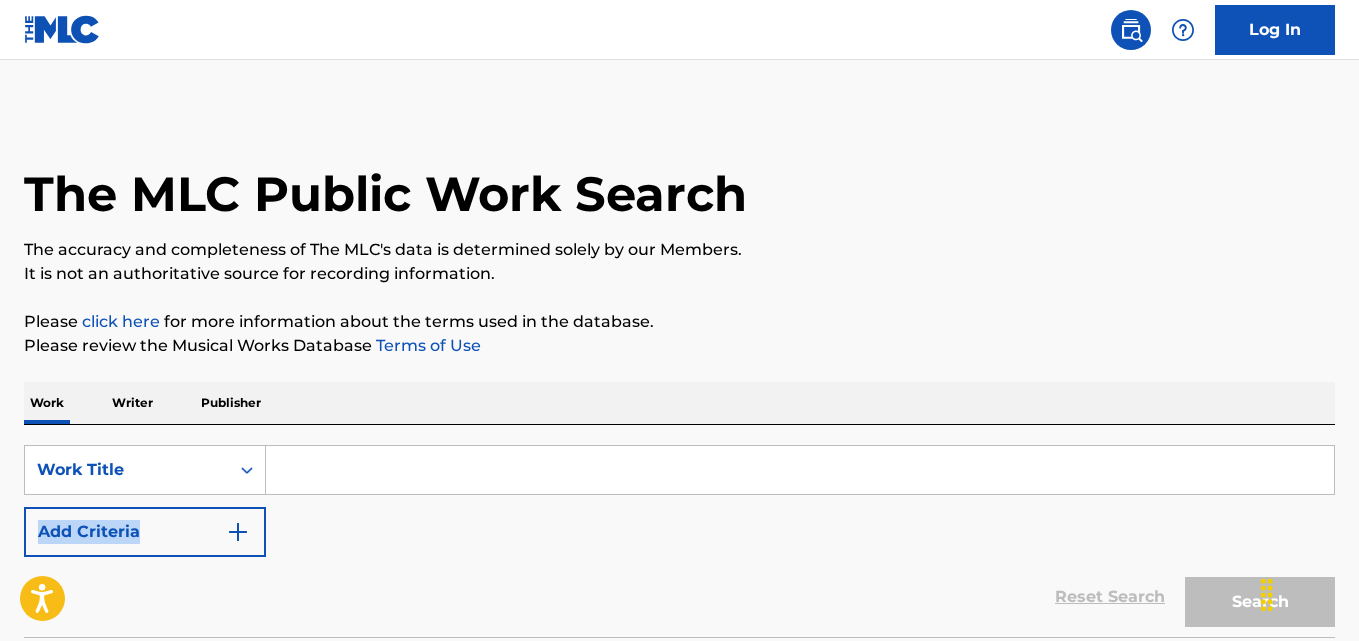 click on "SearchWithCriteria9a2c39dd-d314-4b05-b420-d3e240a384d8 Work Title Add Criteria" at bounding box center (679, 501) 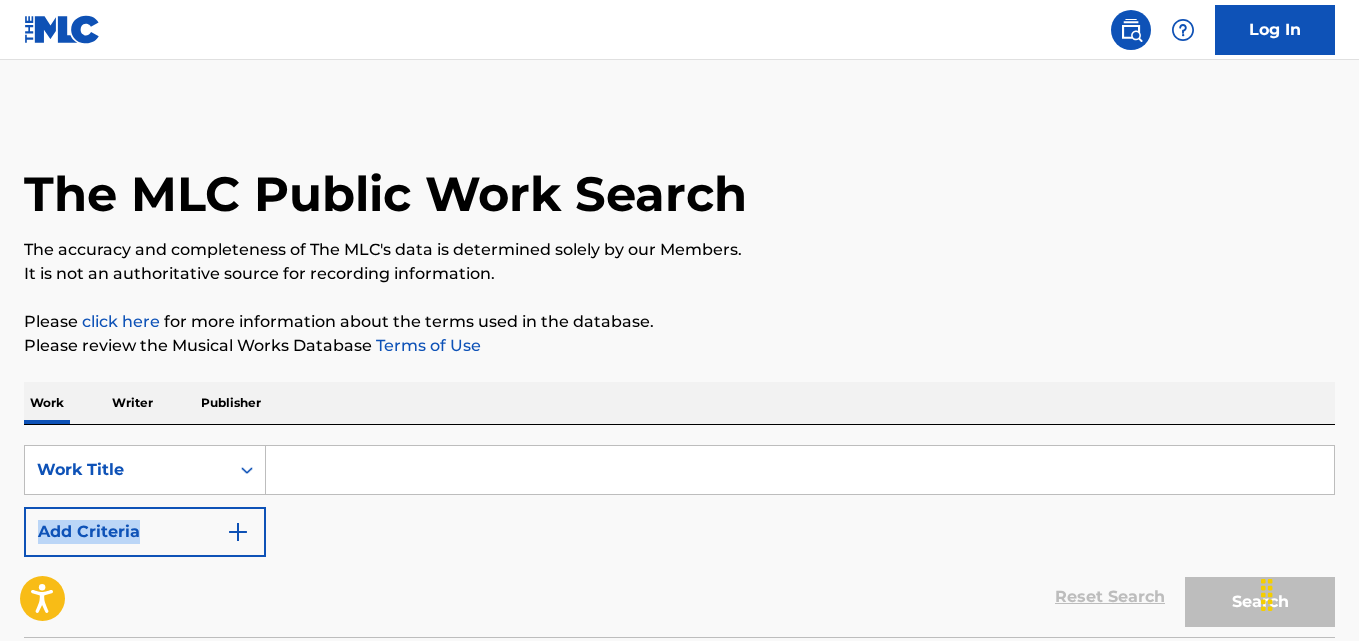 click on "SearchWithCriteria9a2c39dd-d314-4b05-b420-d3e240a384d8 Work Title Add Criteria" at bounding box center (679, 501) 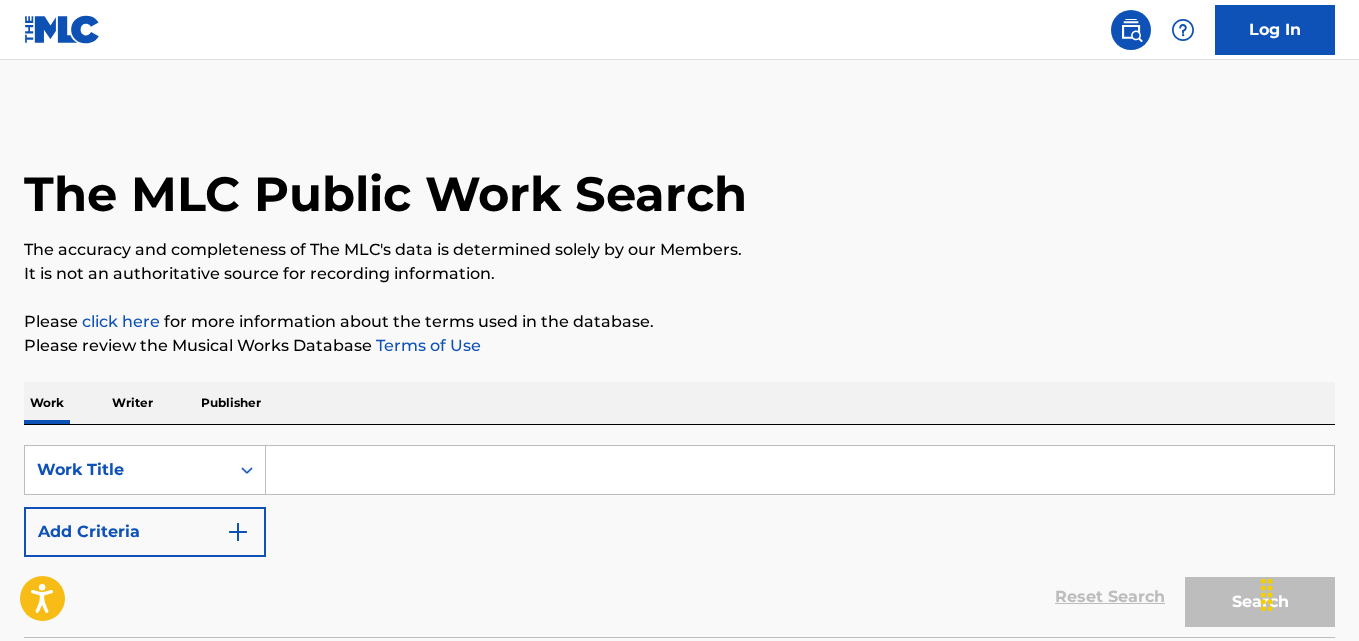 click at bounding box center (800, 470) 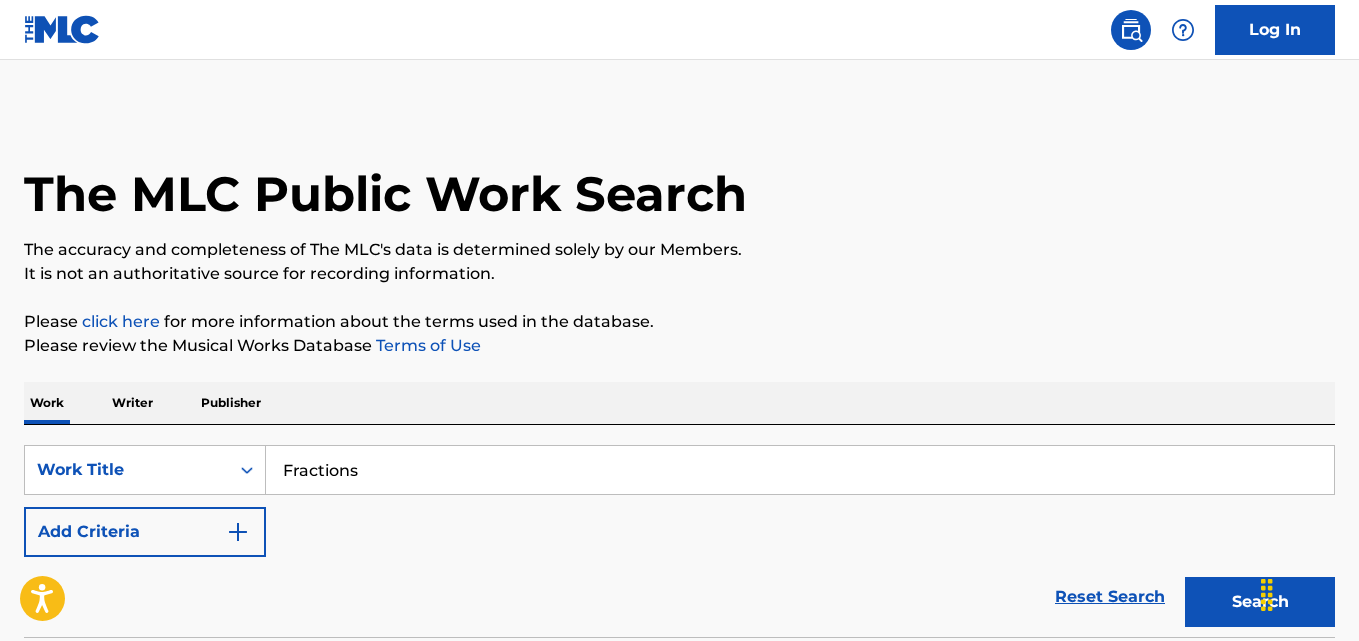 type on "Fractions" 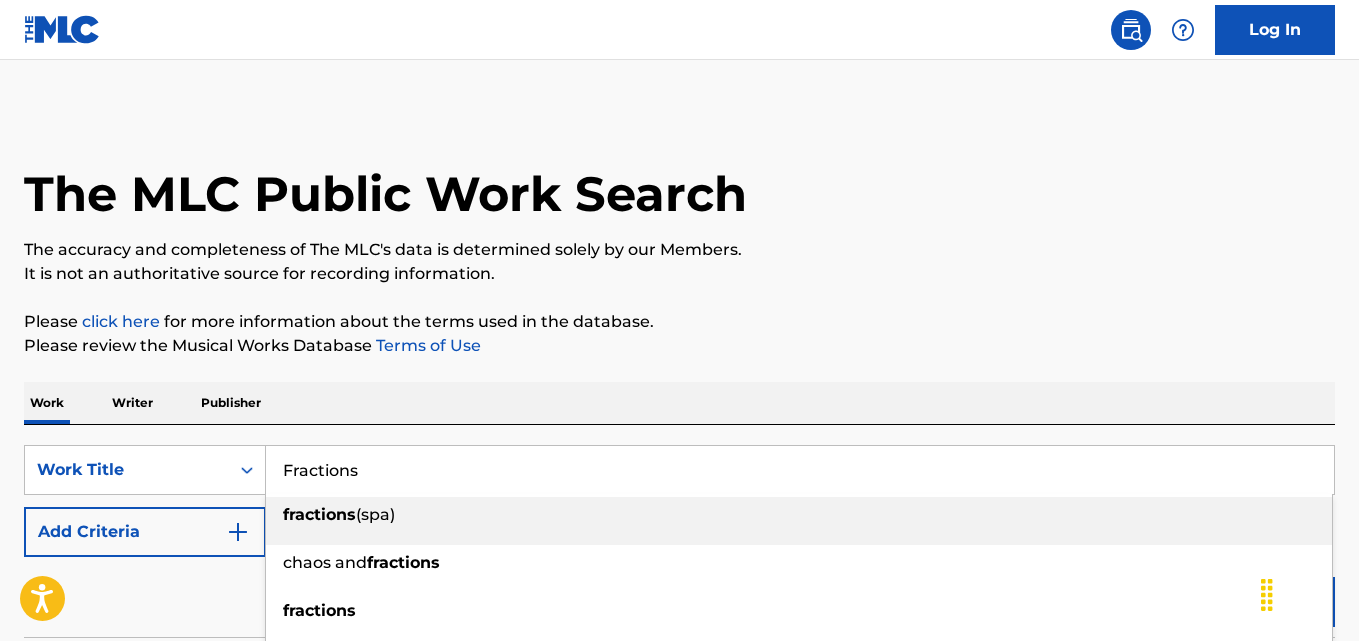 click on "Work Writer Publisher" at bounding box center [679, 403] 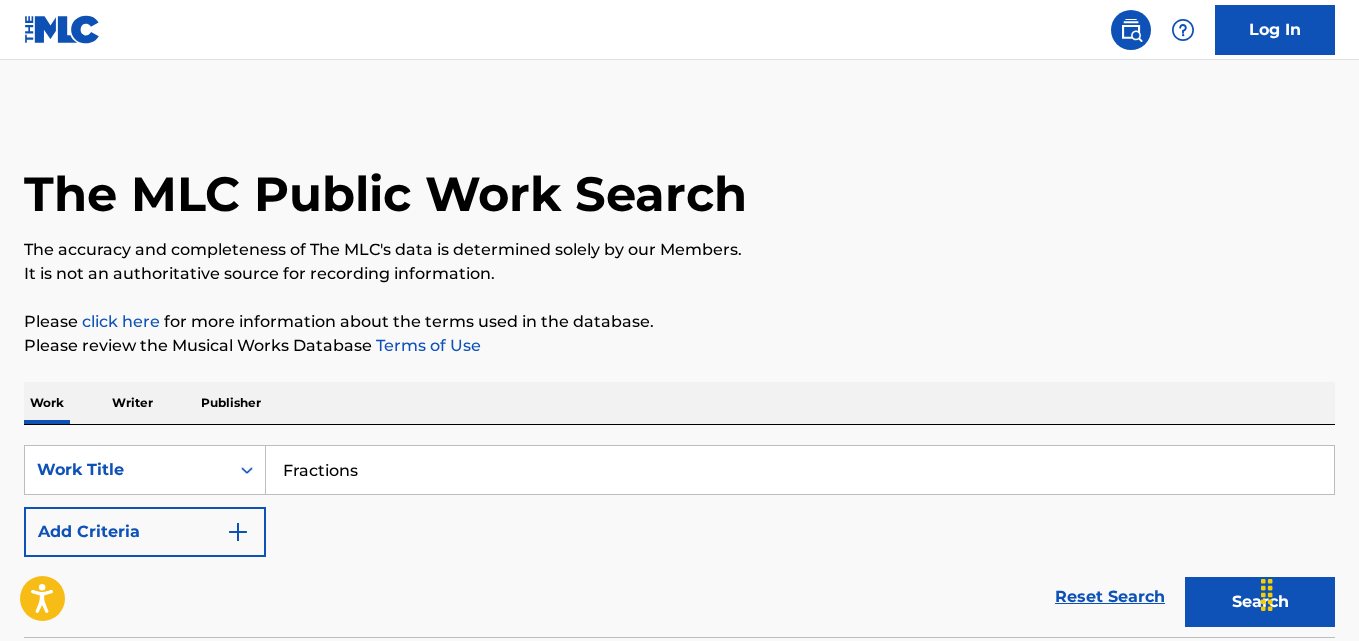 click on "Add Criteria" at bounding box center (145, 532) 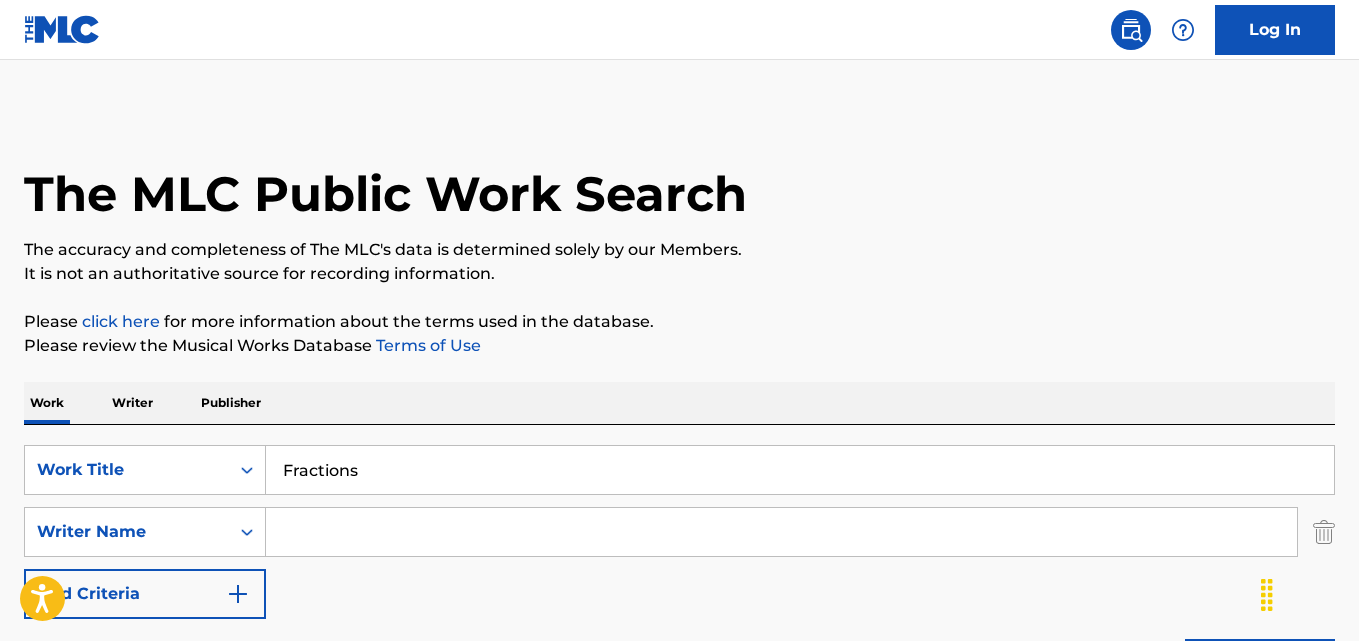 click at bounding box center (781, 532) 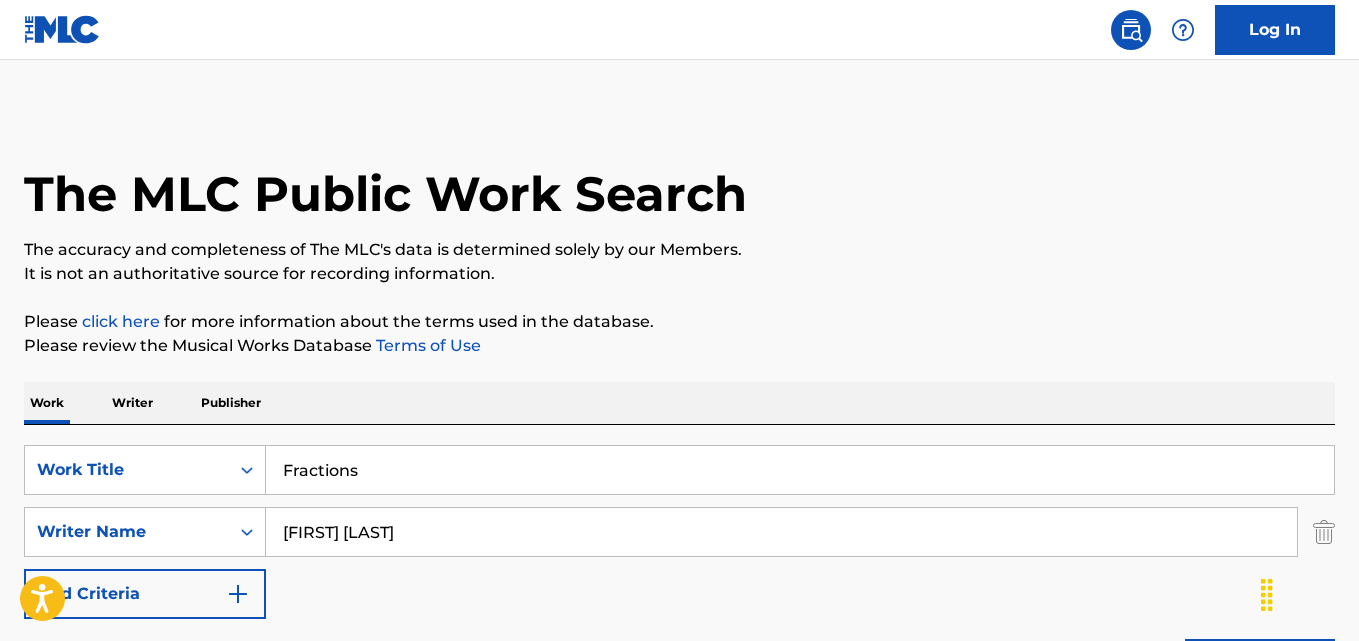 click on "Search" at bounding box center [1260, 664] 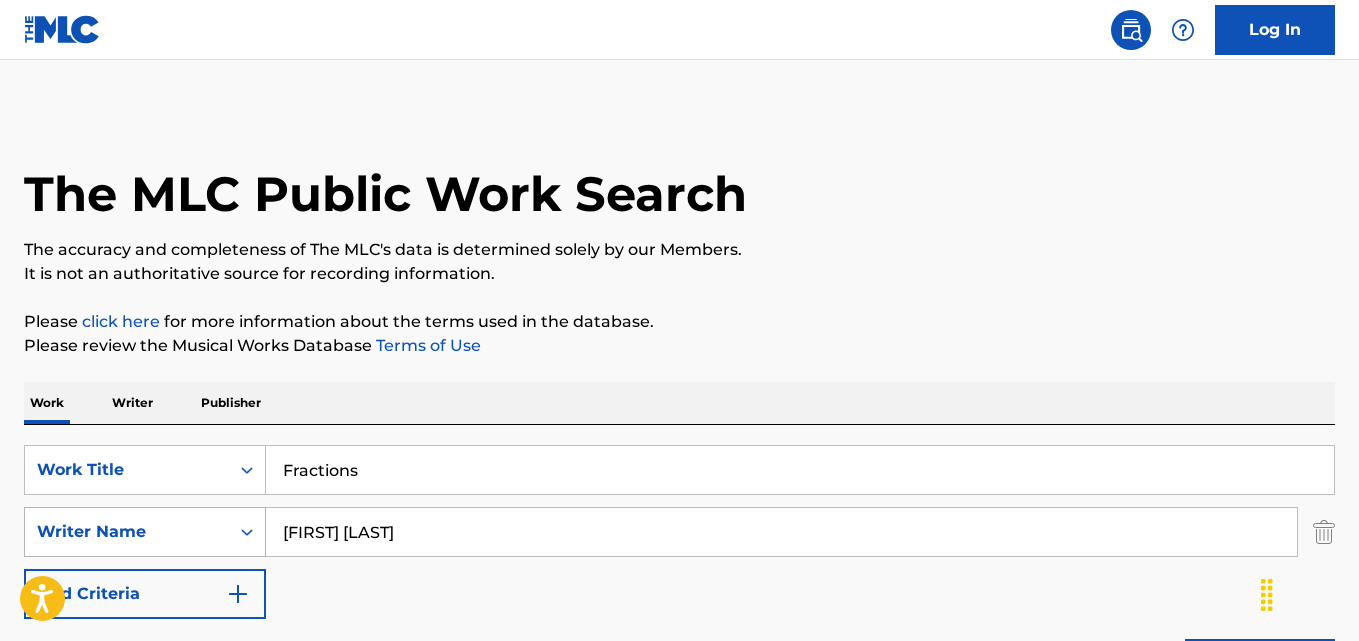 drag, startPoint x: 450, startPoint y: 514, endPoint x: 192, endPoint y: 523, distance: 258.15692 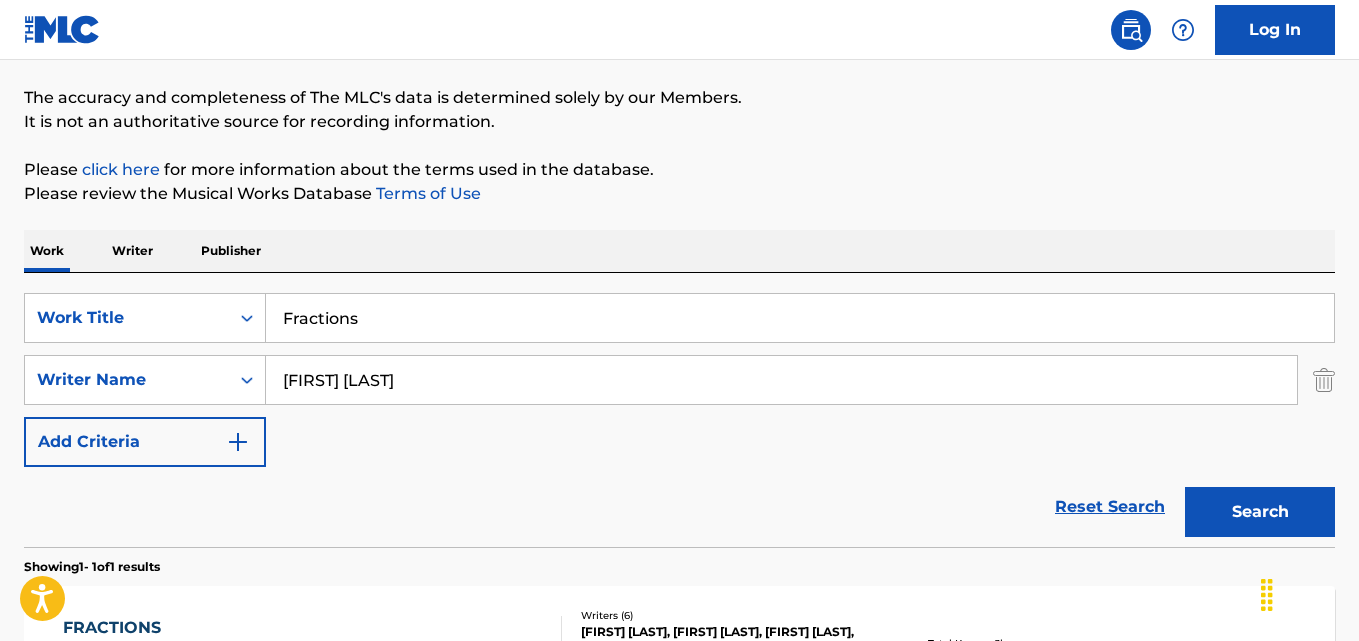 scroll, scrollTop: 333, scrollLeft: 0, axis: vertical 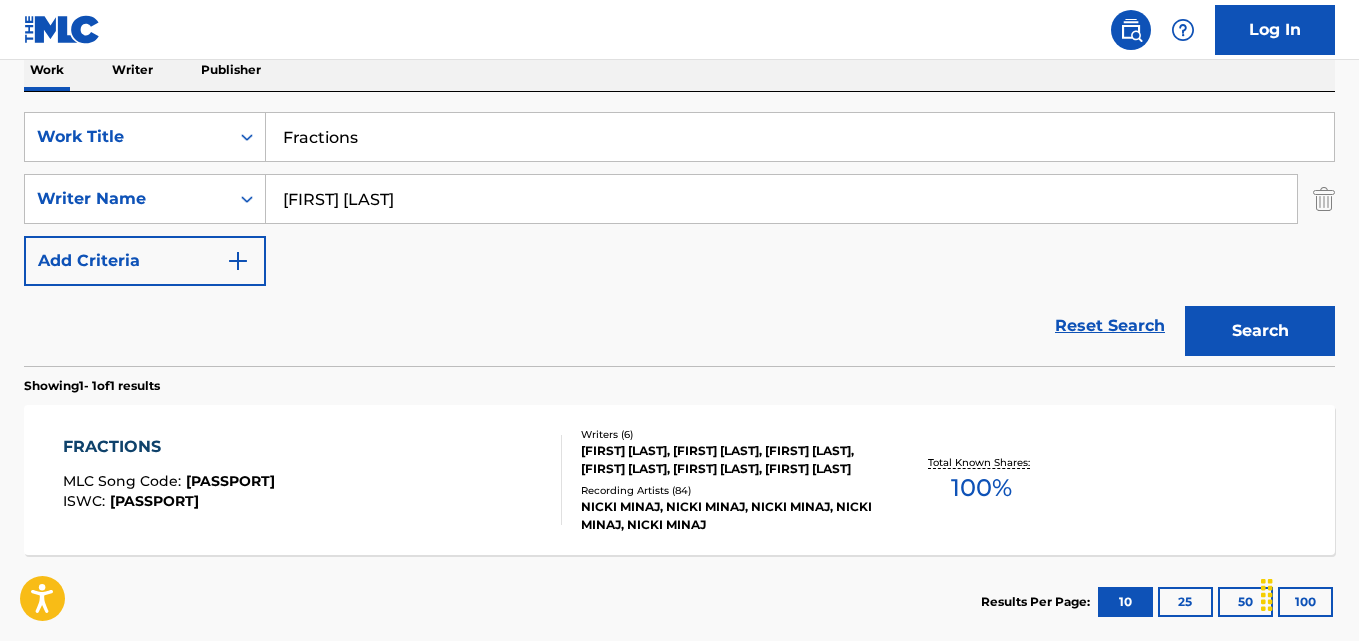 click on "Reset Search Search" at bounding box center (679, 326) 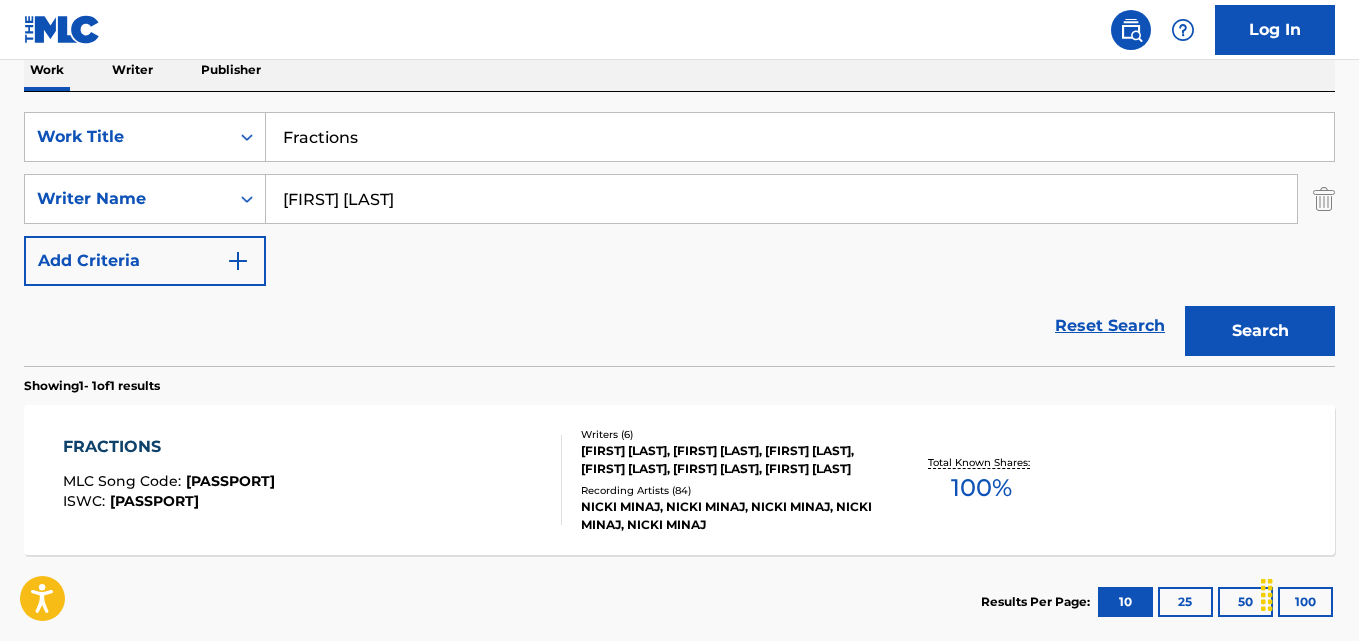 click on "FRACTIONS" at bounding box center [169, 447] 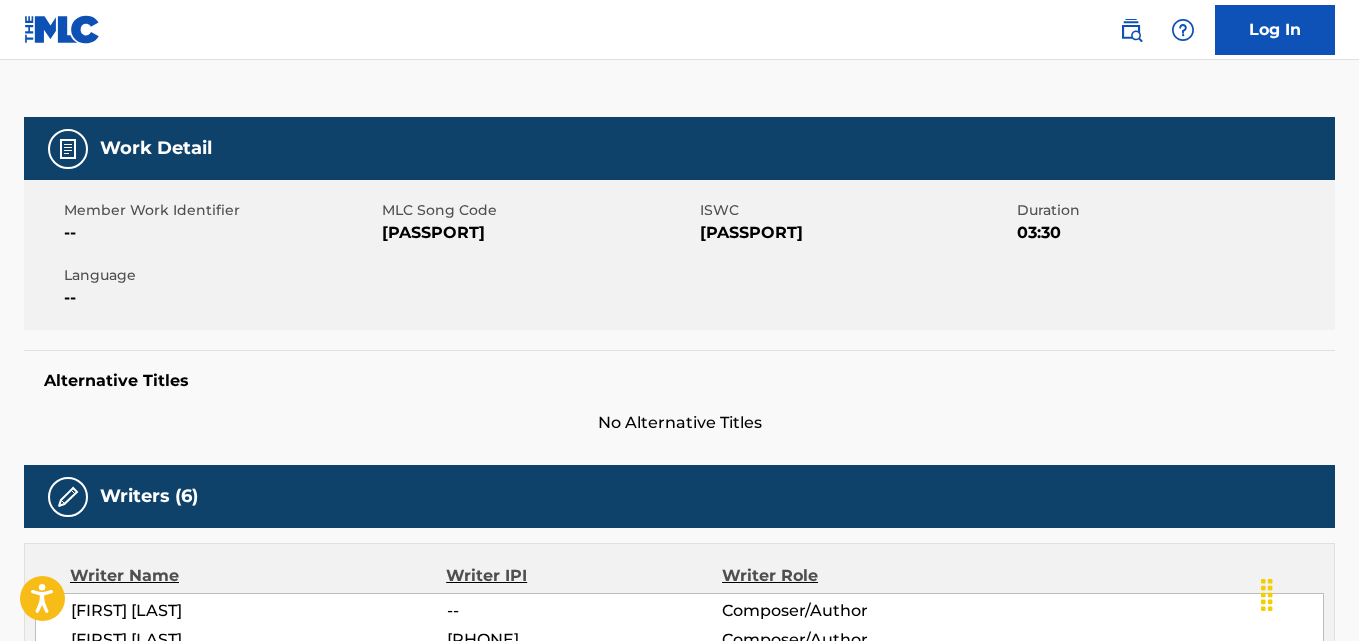 scroll, scrollTop: 500, scrollLeft: 0, axis: vertical 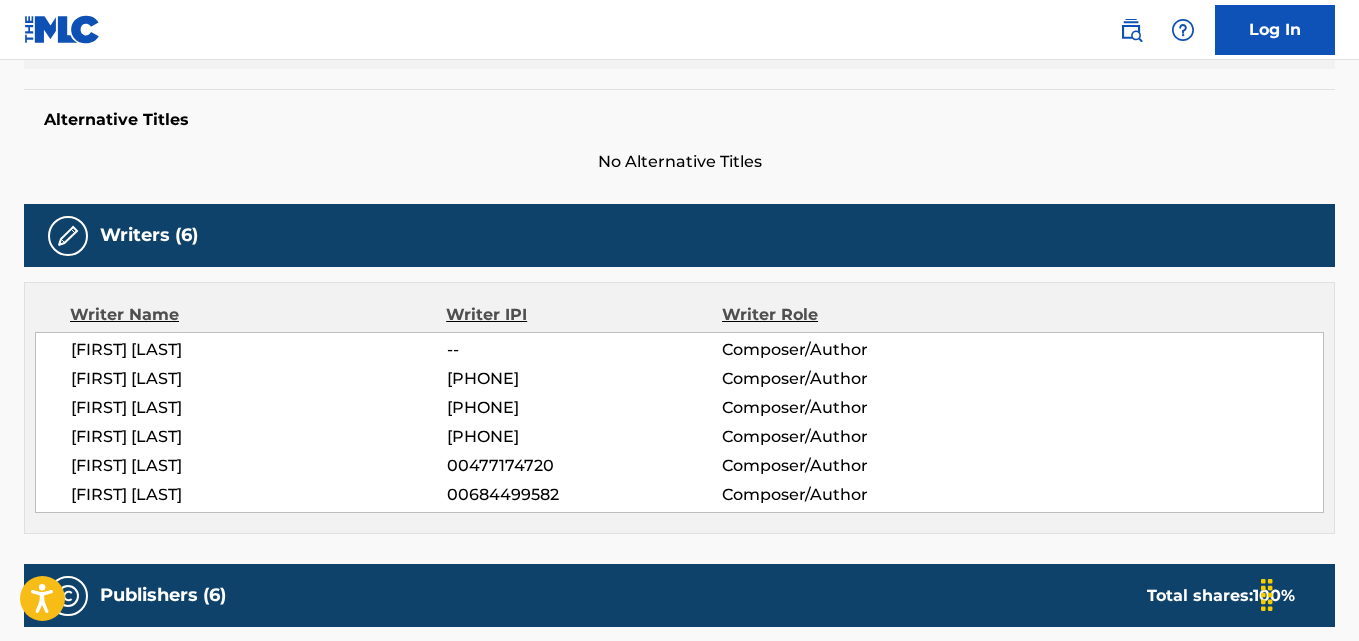 click on "[FIRST] [LAST]" at bounding box center [259, 408] 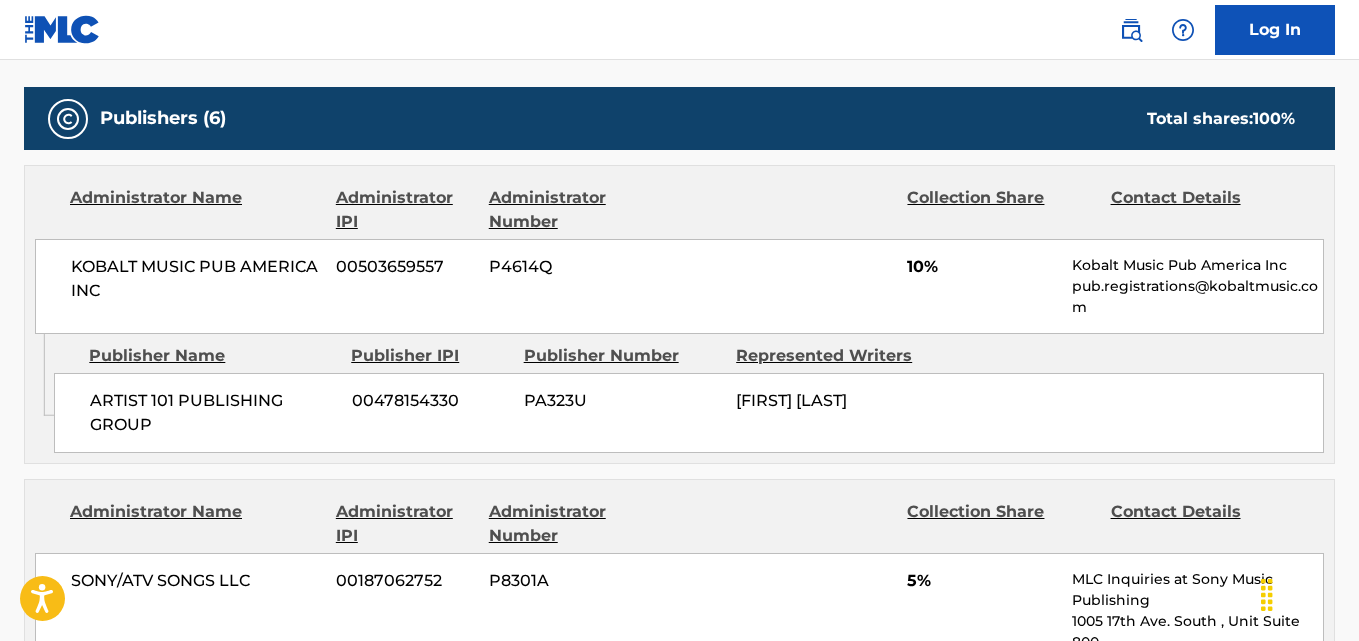 scroll, scrollTop: 1000, scrollLeft: 0, axis: vertical 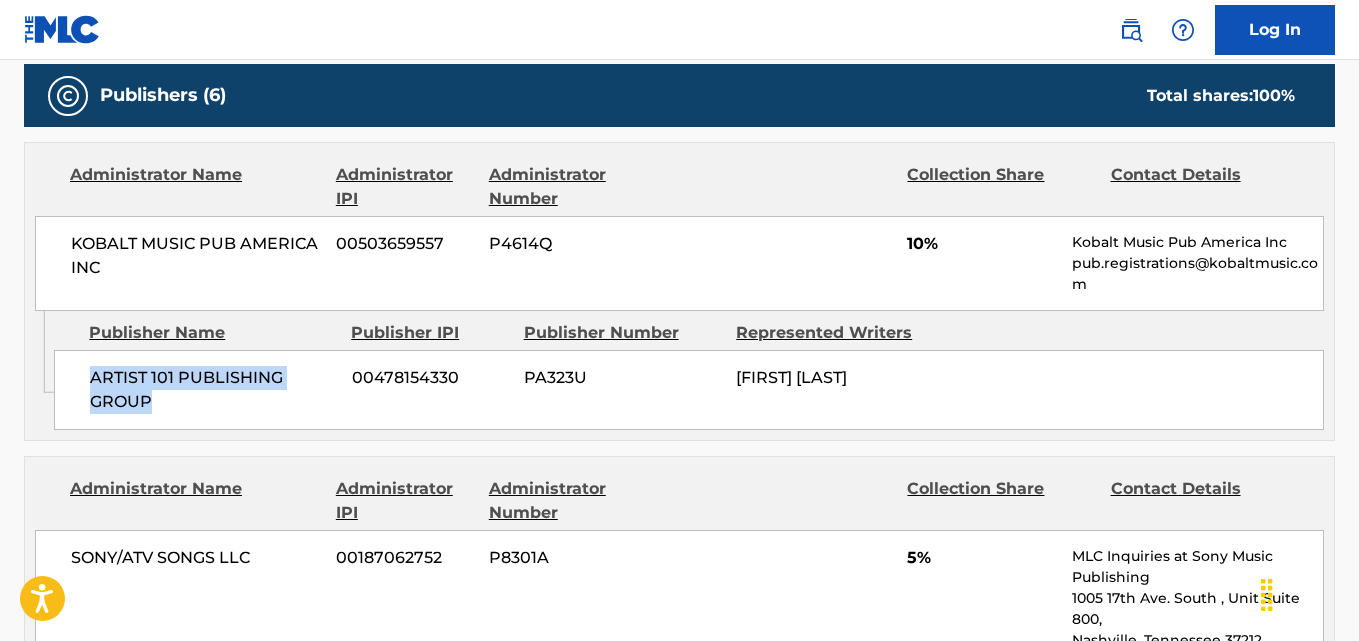 drag, startPoint x: 83, startPoint y: 379, endPoint x: 198, endPoint y: 404, distance: 117.68602 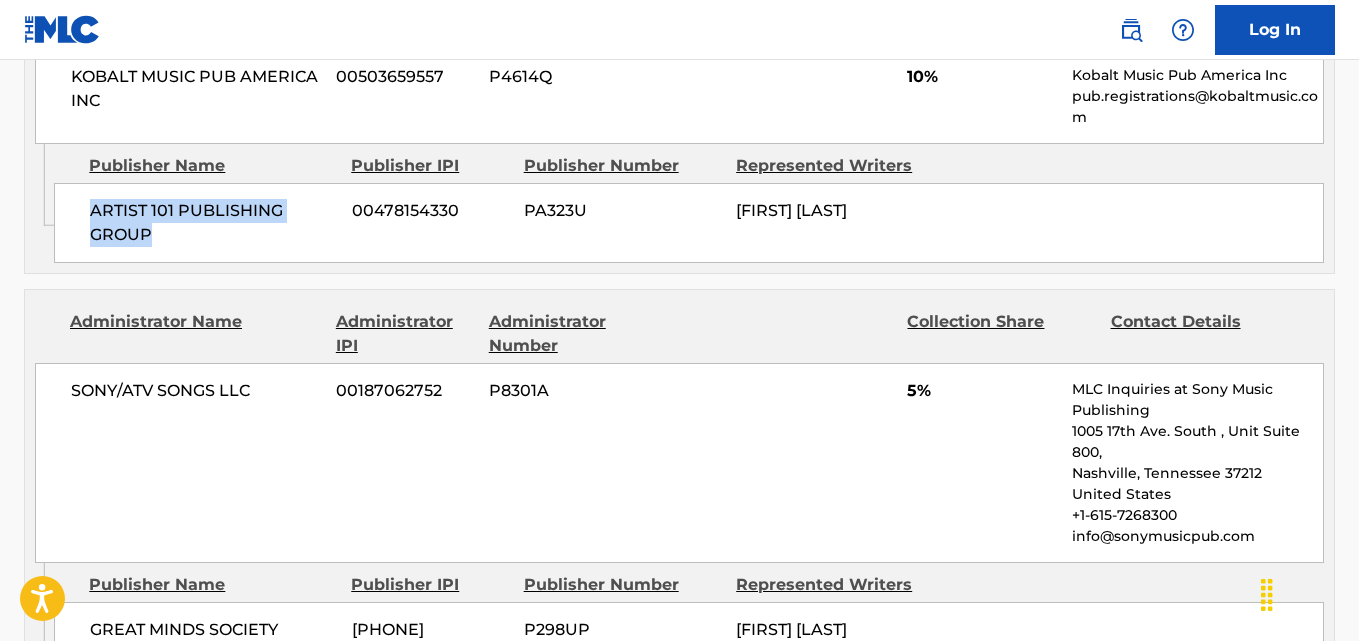 scroll, scrollTop: 1334, scrollLeft: 0, axis: vertical 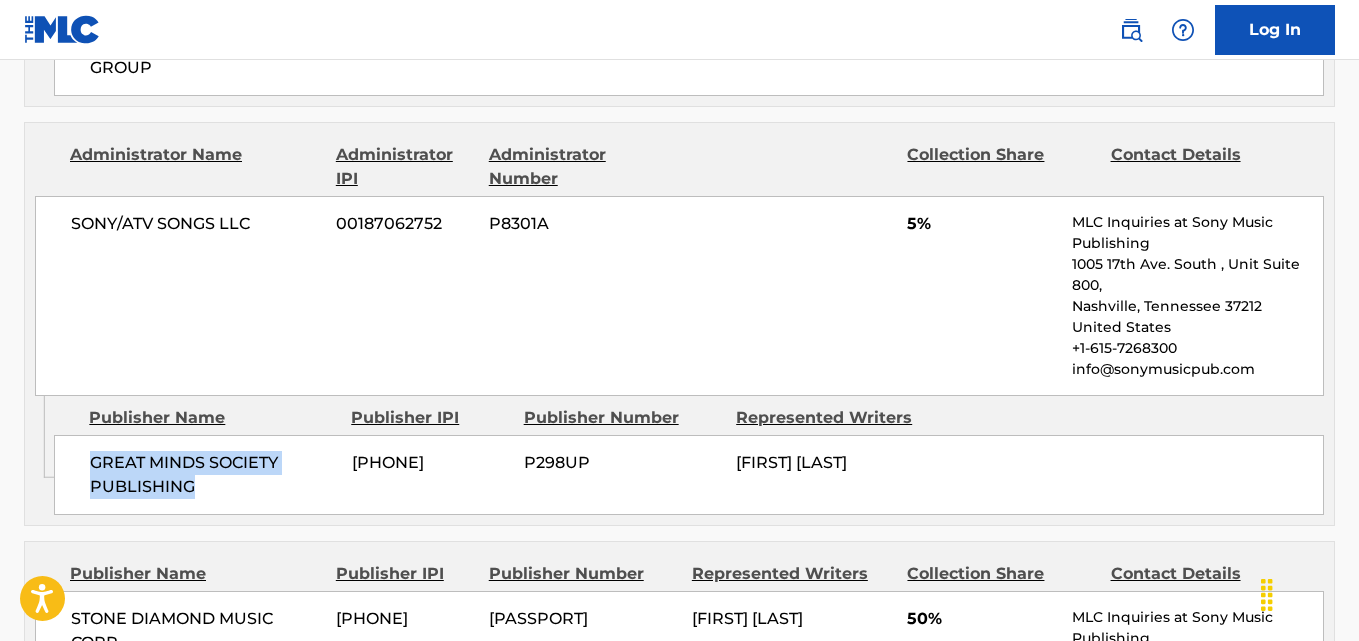 drag, startPoint x: 92, startPoint y: 466, endPoint x: 222, endPoint y: 485, distance: 131.38112 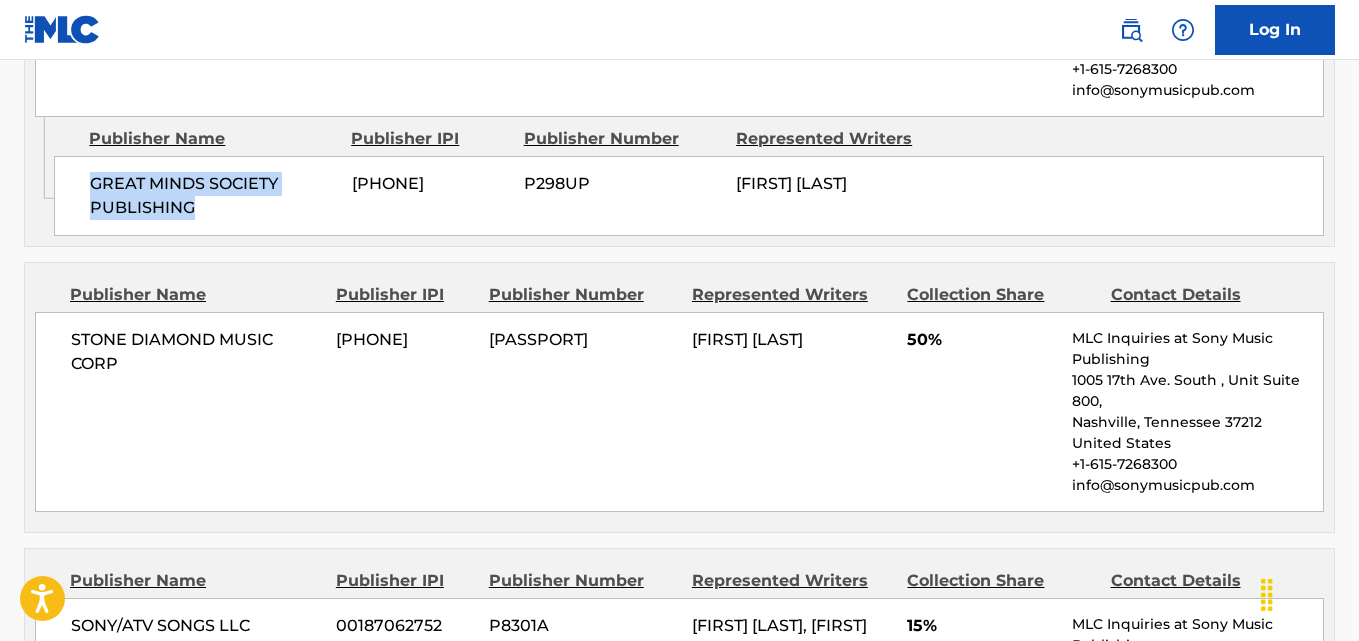 scroll, scrollTop: 1667, scrollLeft: 0, axis: vertical 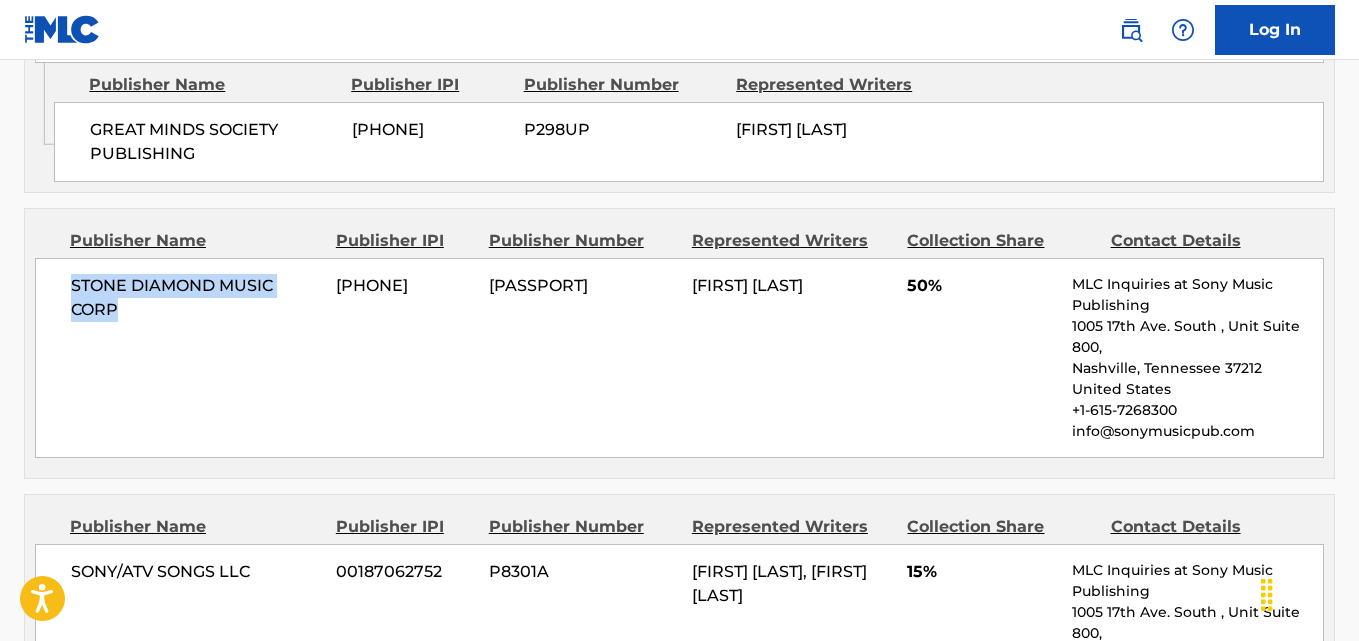 drag, startPoint x: 67, startPoint y: 289, endPoint x: 165, endPoint y: 316, distance: 101.65137 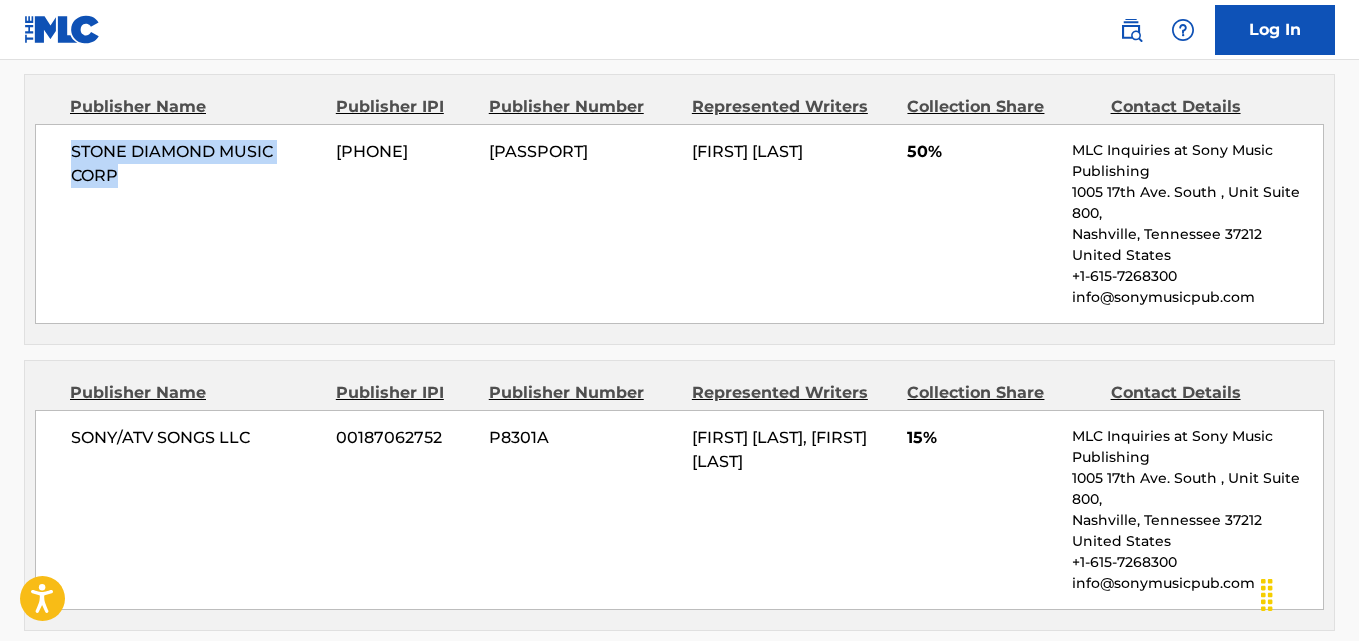 scroll, scrollTop: 2000, scrollLeft: 0, axis: vertical 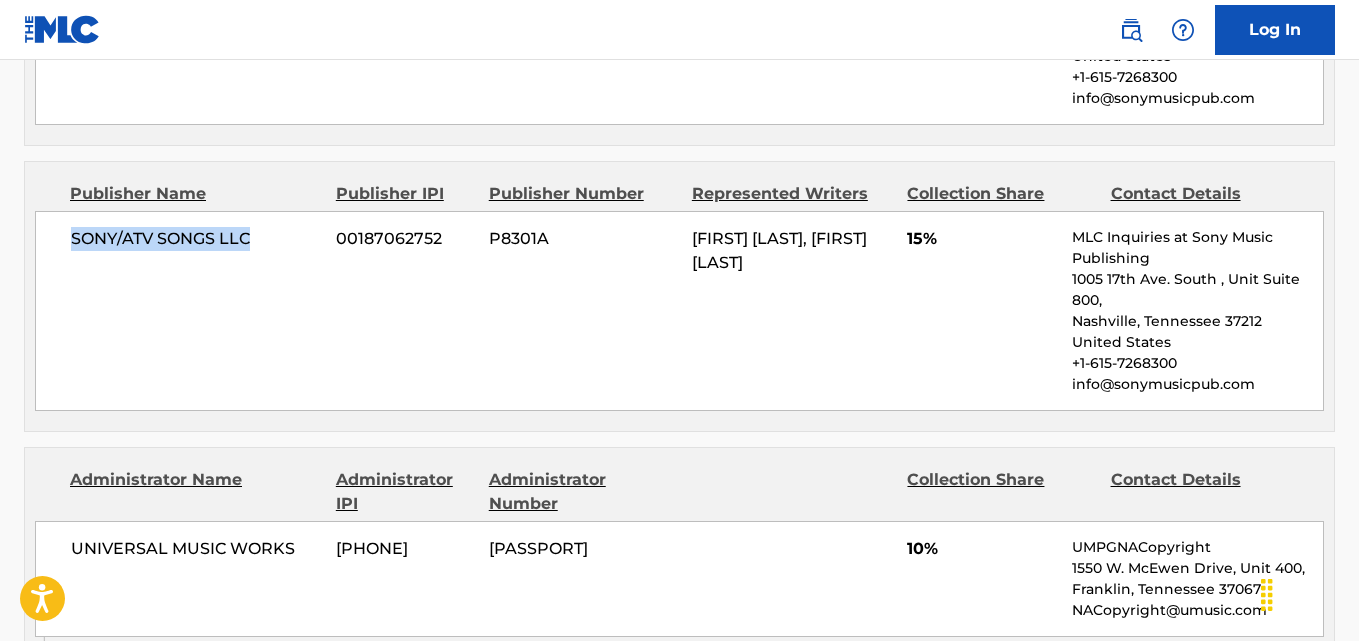 drag, startPoint x: 52, startPoint y: 237, endPoint x: 290, endPoint y: 238, distance: 238.0021 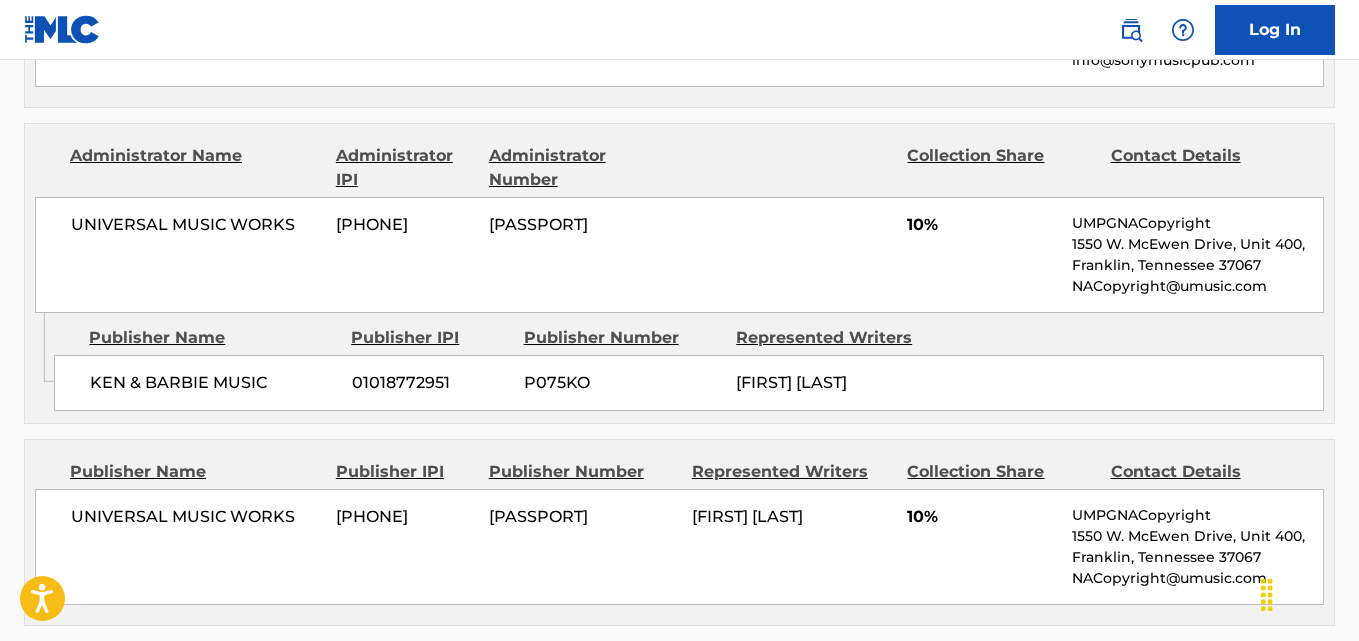scroll, scrollTop: 2334, scrollLeft: 0, axis: vertical 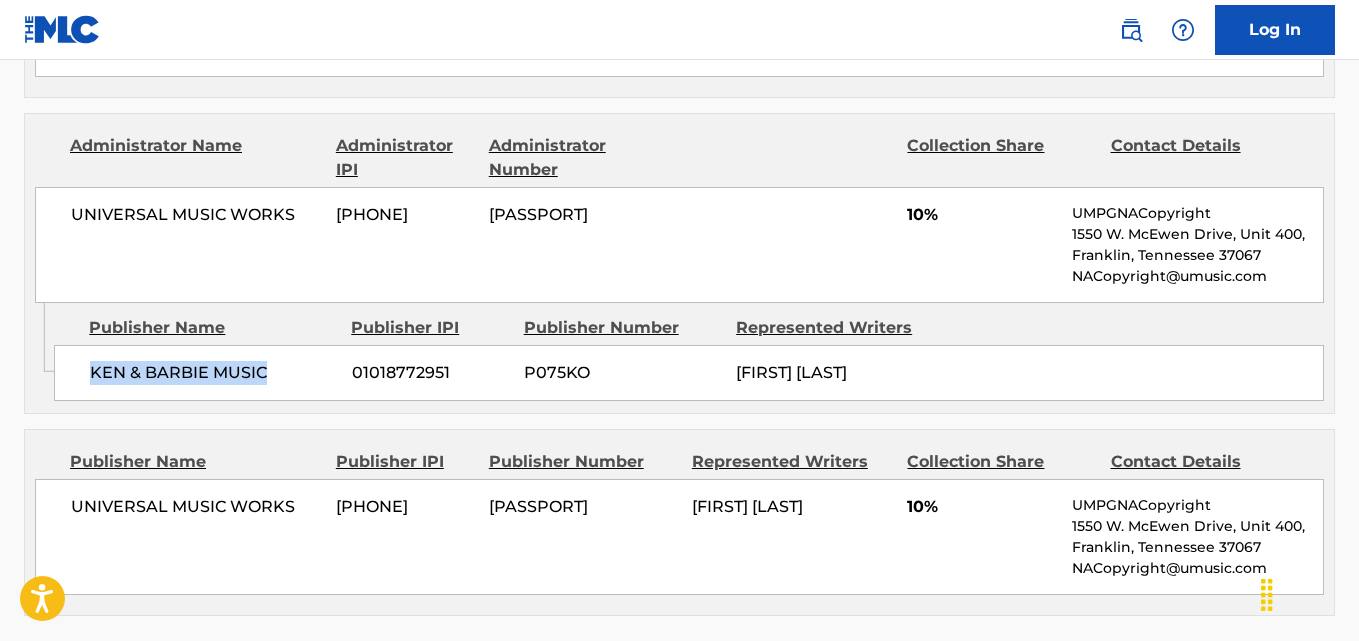 drag, startPoint x: 81, startPoint y: 380, endPoint x: 289, endPoint y: 377, distance: 208.02164 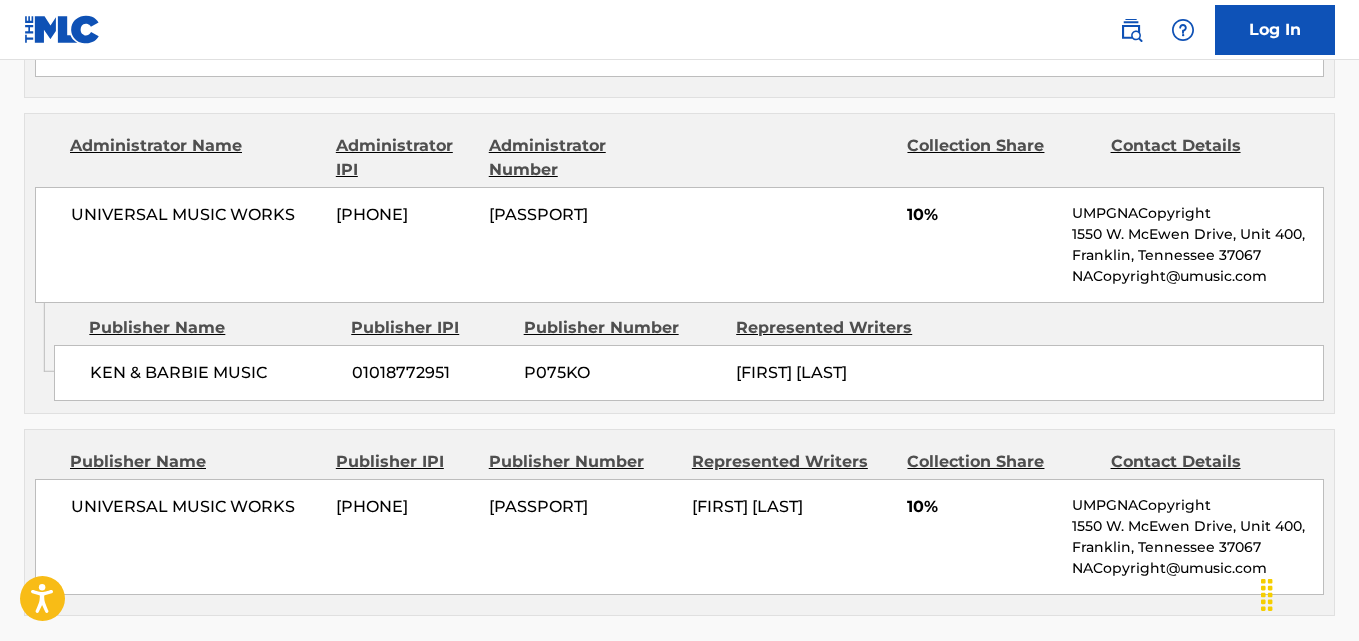 click on "10%" at bounding box center [982, 215] 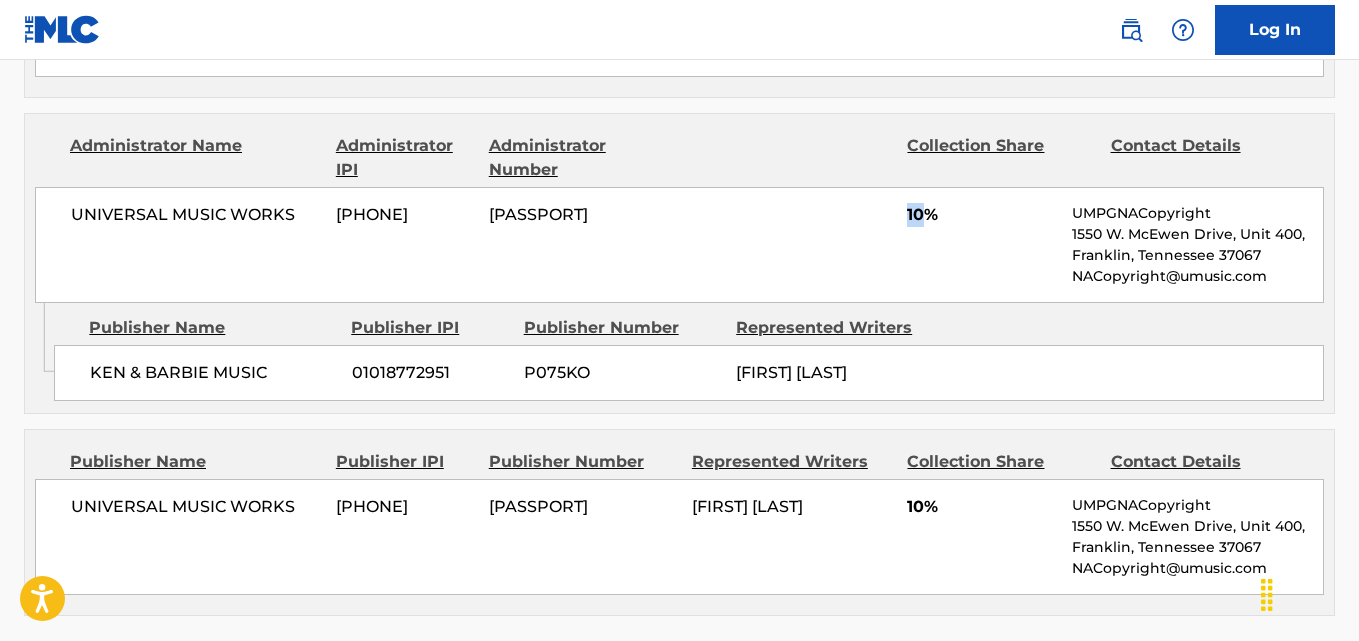 click on "10%" at bounding box center (982, 215) 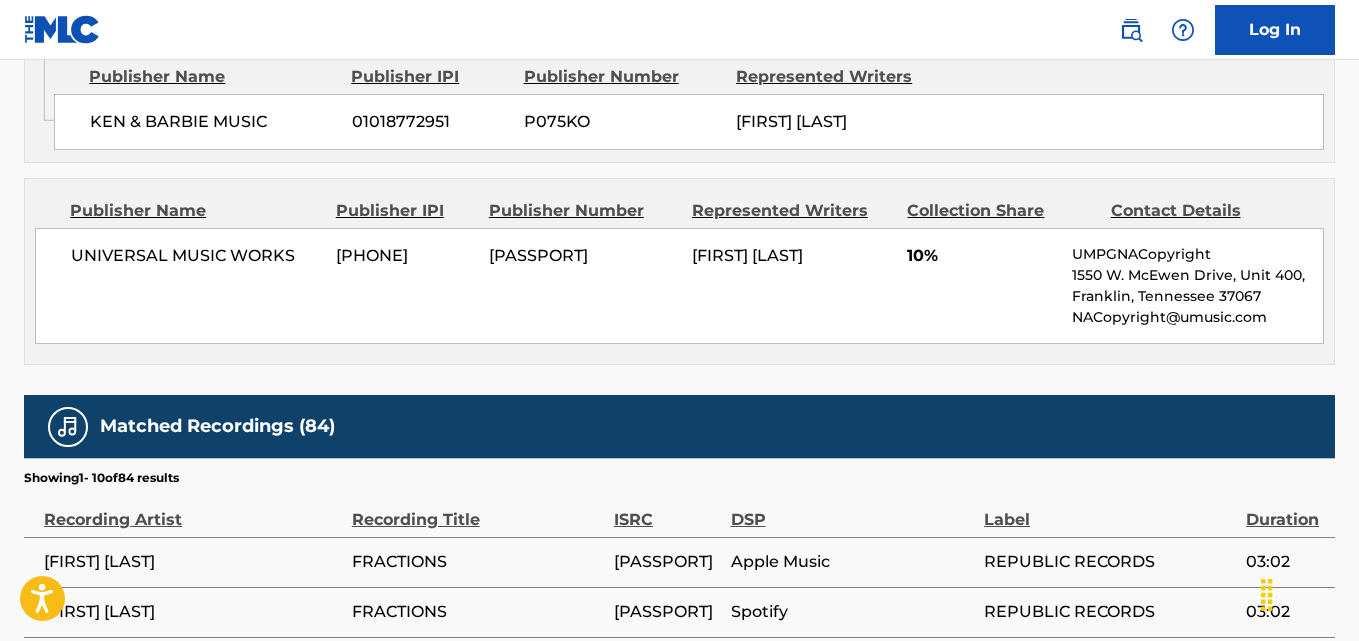 scroll, scrollTop: 2667, scrollLeft: 0, axis: vertical 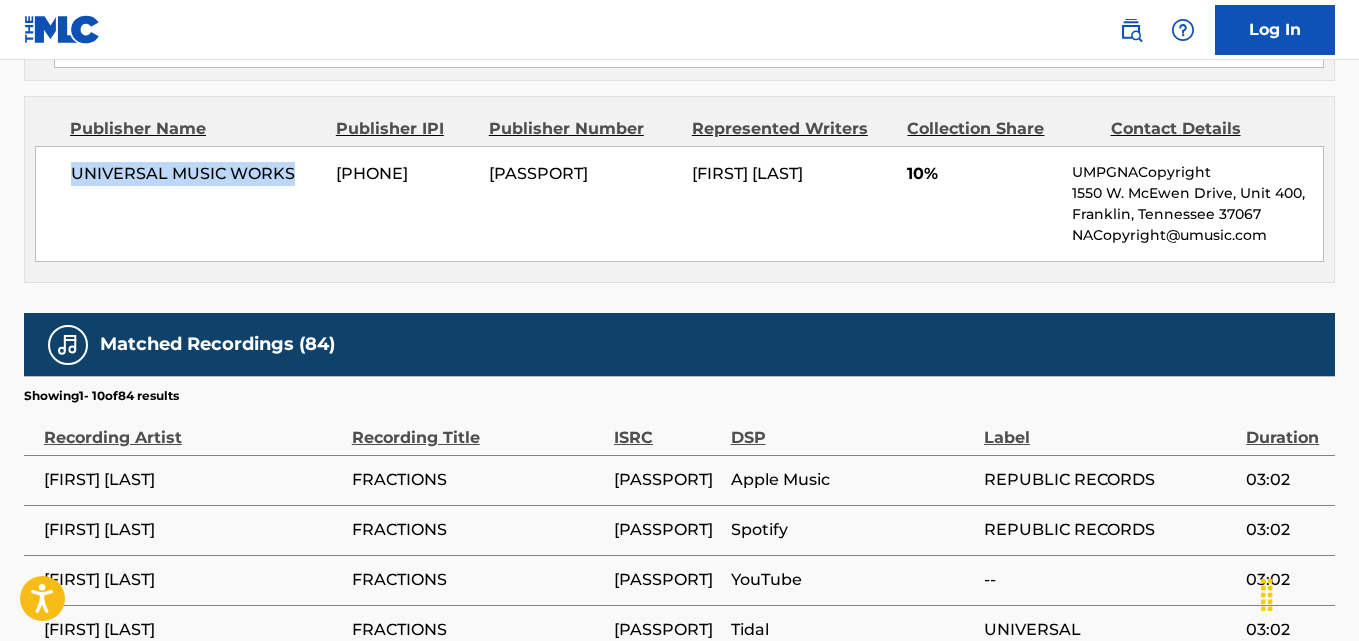 drag, startPoint x: 66, startPoint y: 188, endPoint x: 324, endPoint y: 198, distance: 258.19373 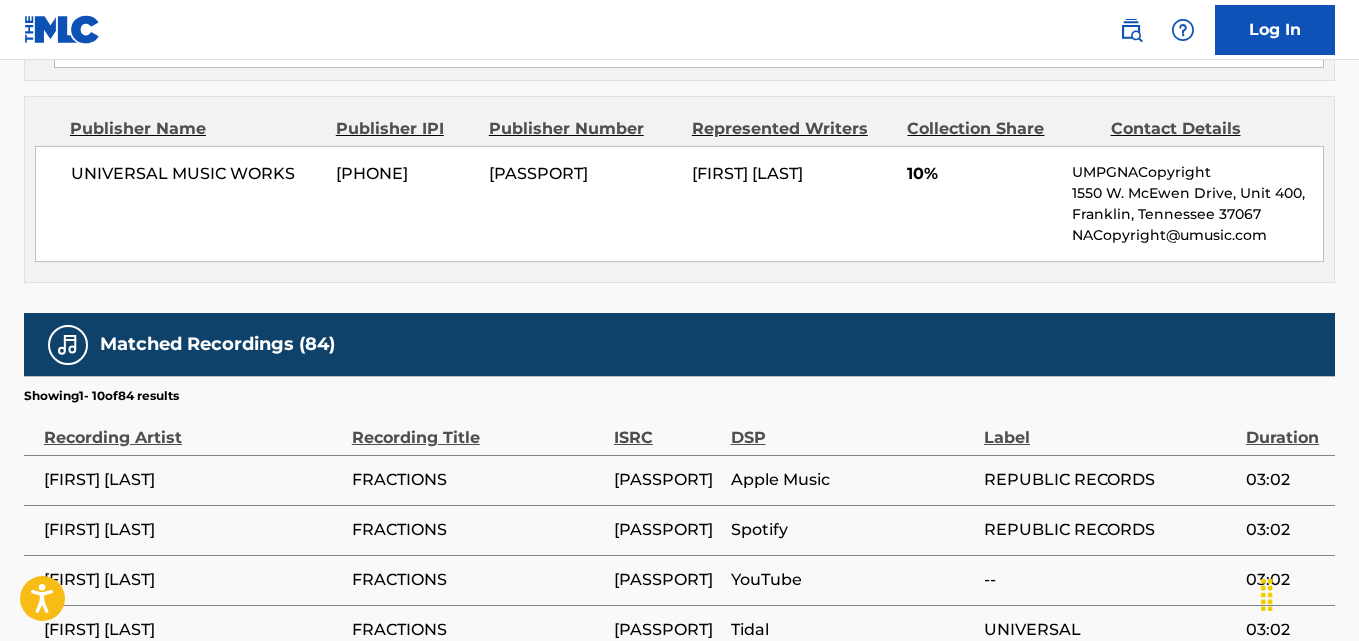 click on "10%" at bounding box center [982, 174] 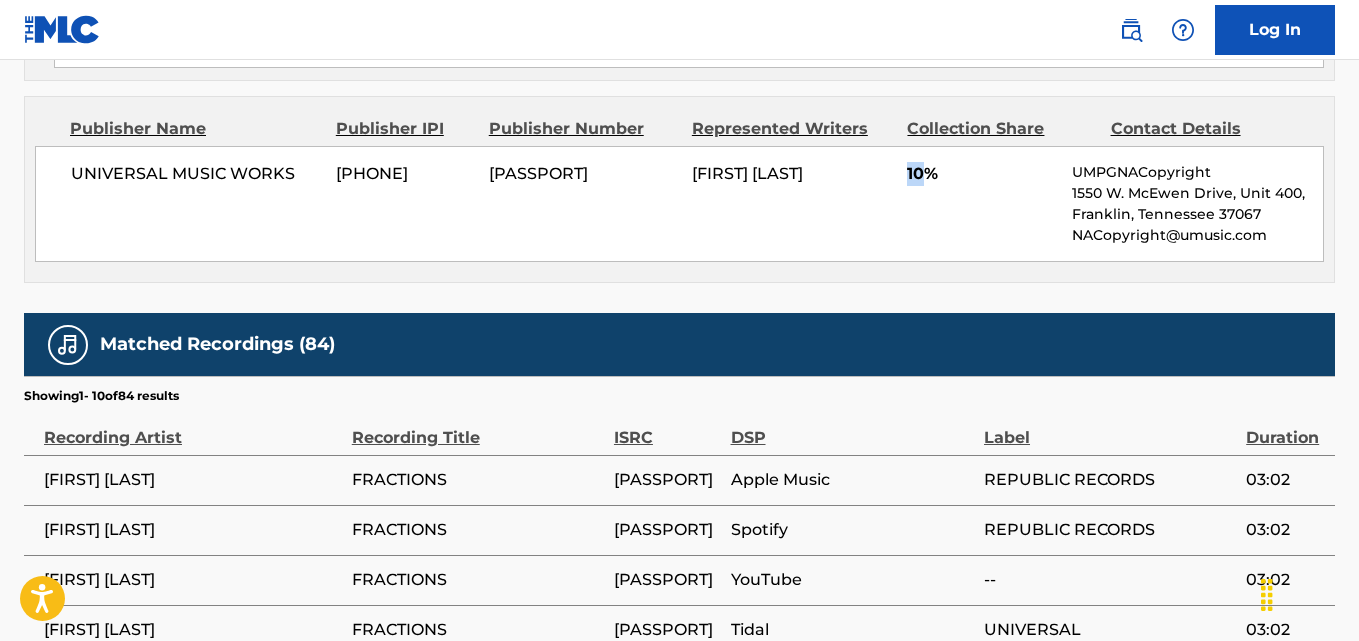 click on "10%" at bounding box center (982, 174) 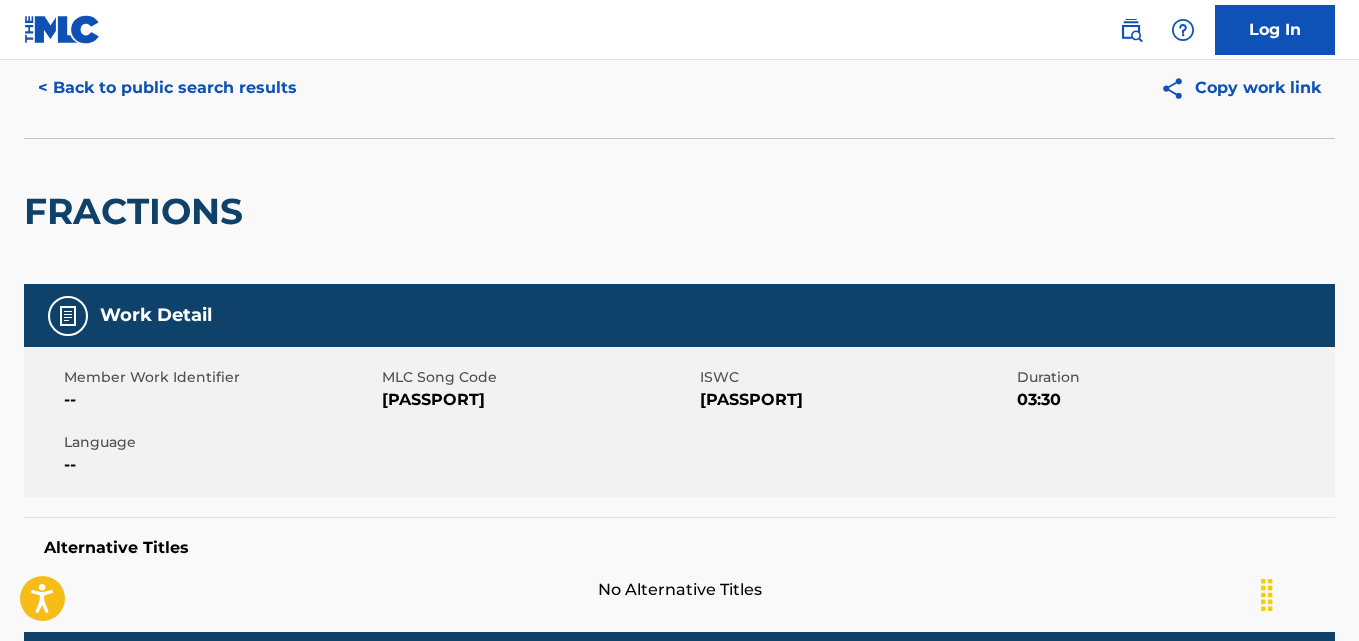 scroll, scrollTop: 0, scrollLeft: 0, axis: both 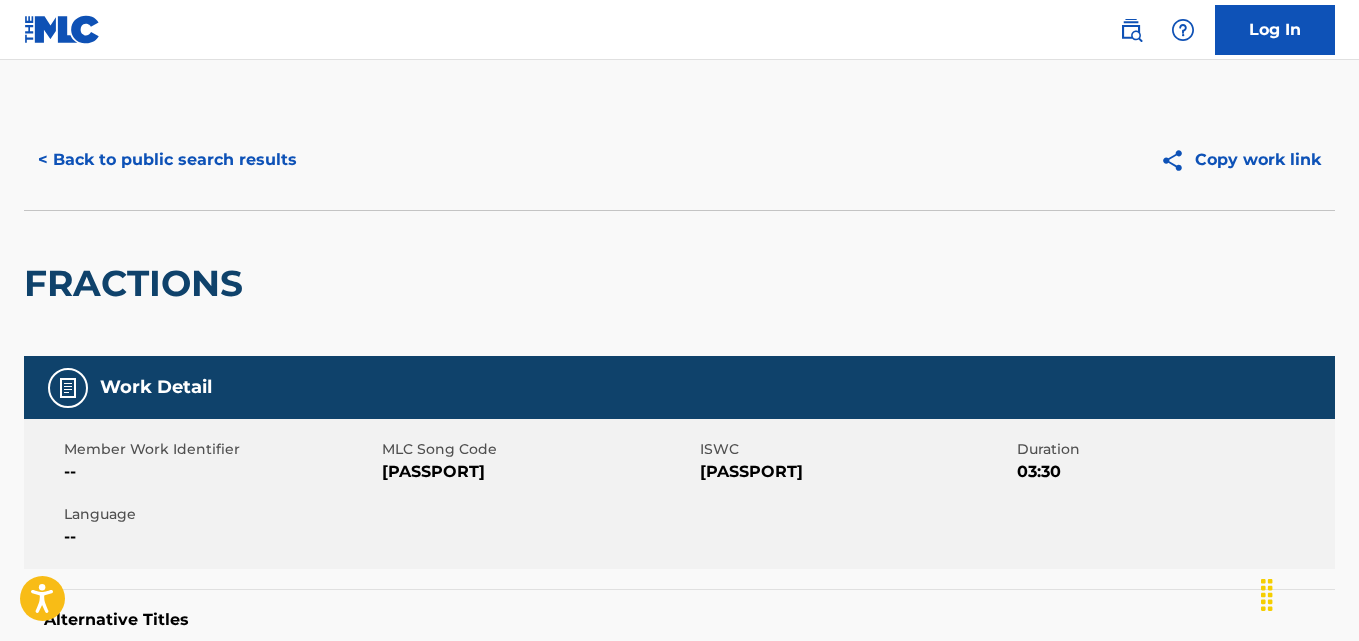 click on "< Back to public search results" at bounding box center [167, 160] 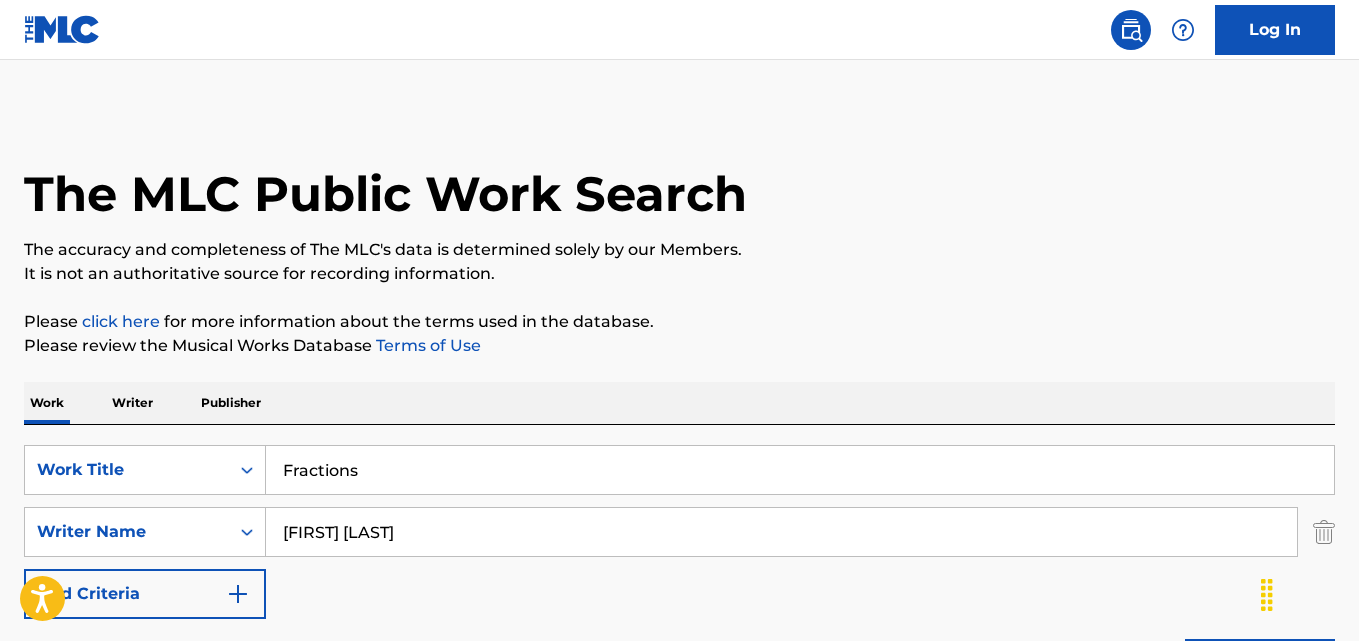 scroll, scrollTop: 333, scrollLeft: 0, axis: vertical 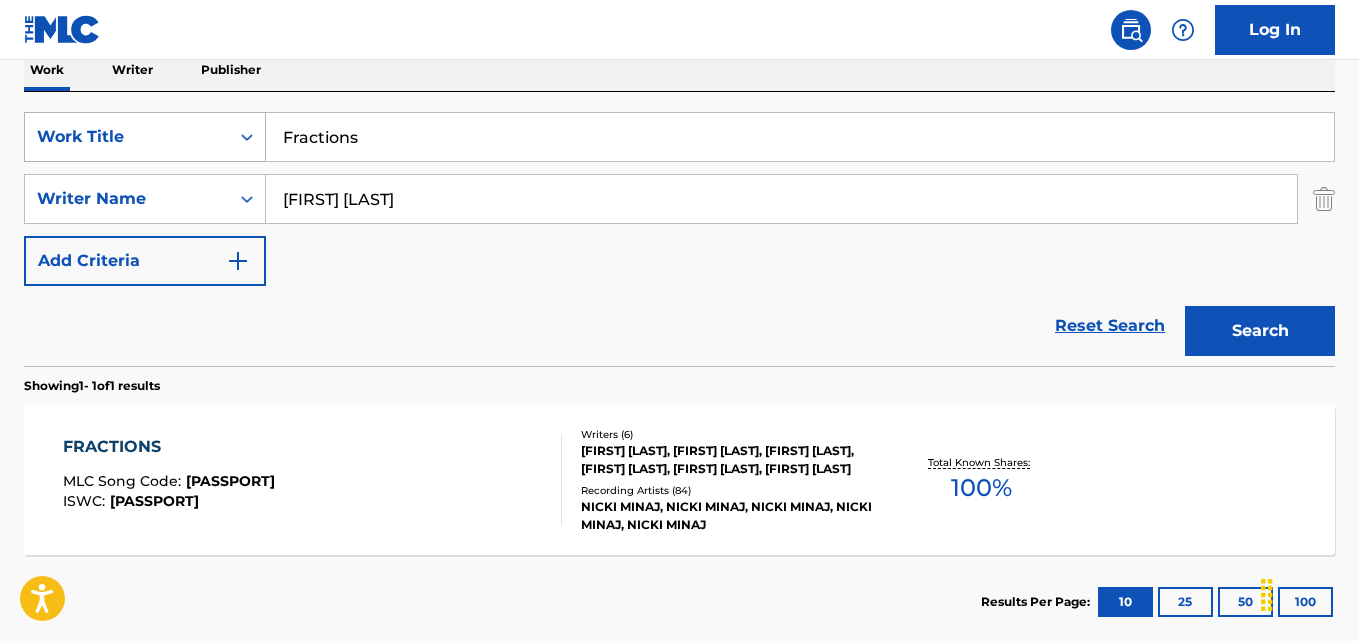 drag, startPoint x: 498, startPoint y: 143, endPoint x: 241, endPoint y: 177, distance: 259.23926 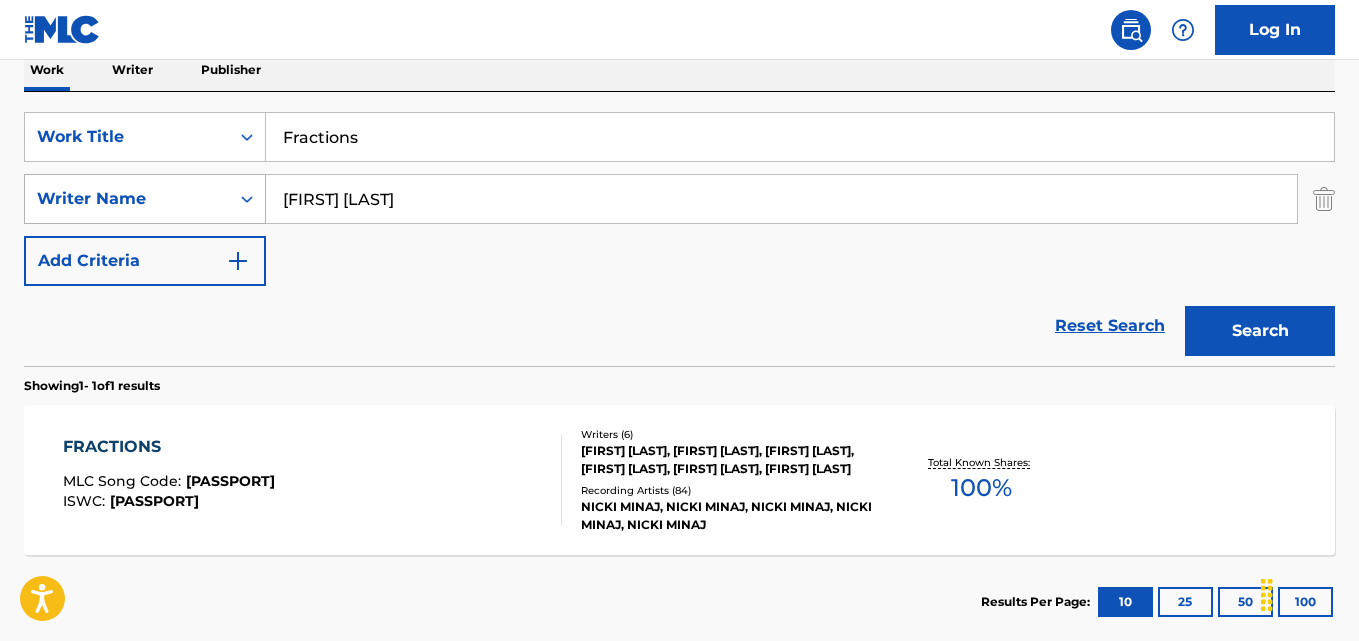 click on "SearchWithCriteria9a2c39dd-d314-4b05-b420-d3e240a384d8 Work Title Fractions" at bounding box center (679, 137) 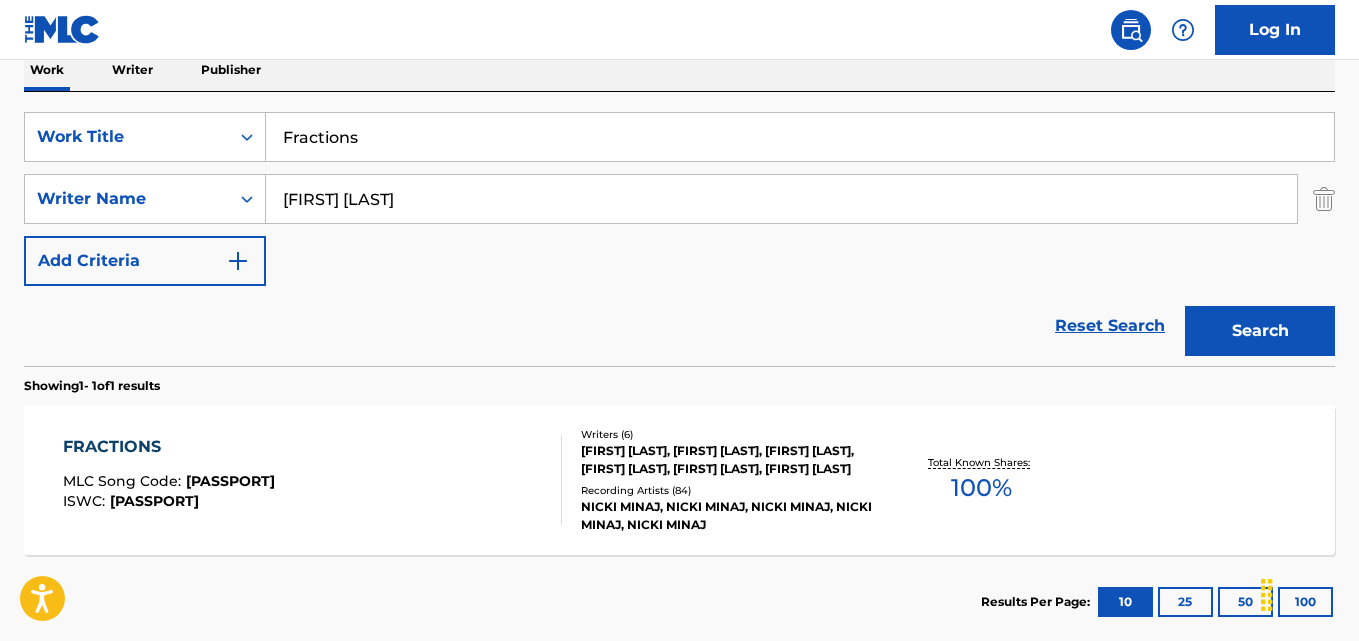 paste on "Ganja Burn" 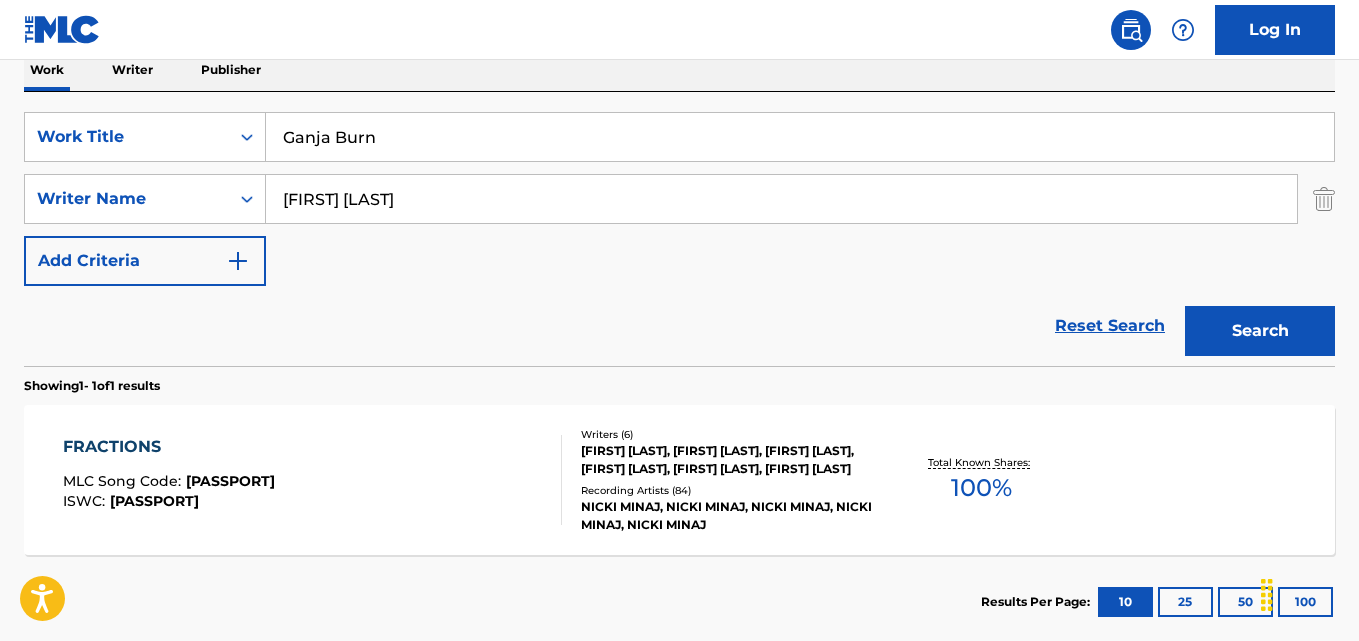 type on "Ganja Burn" 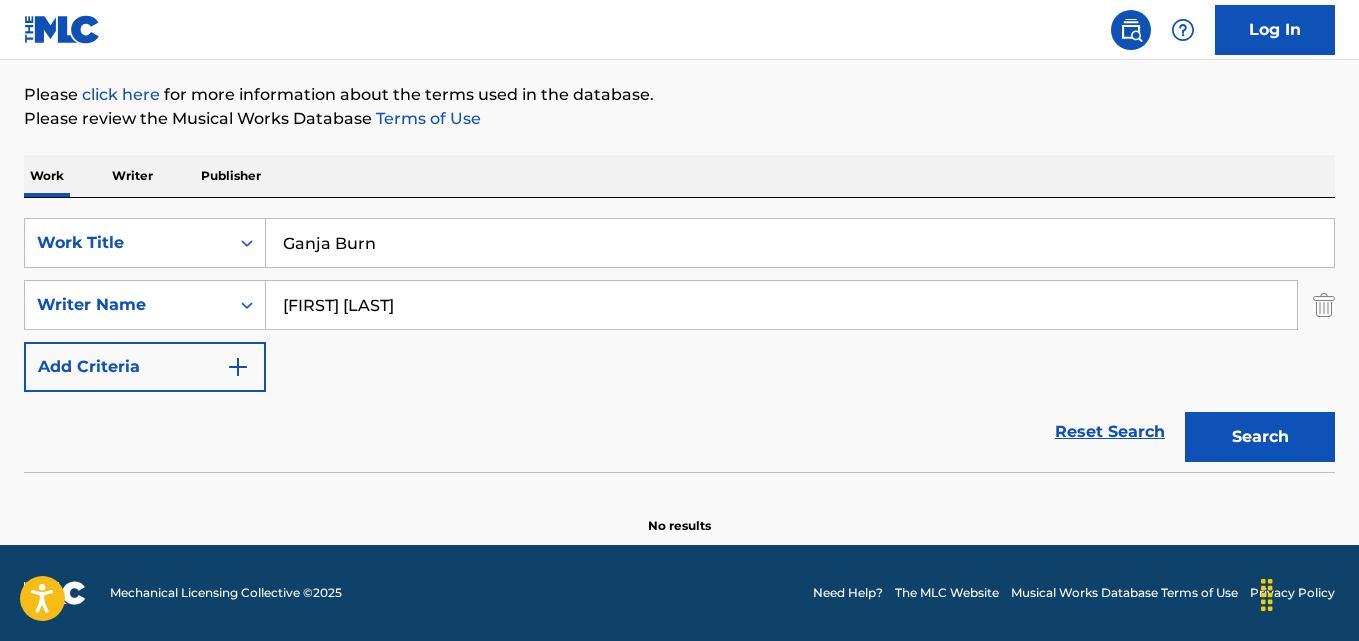 scroll, scrollTop: 227, scrollLeft: 0, axis: vertical 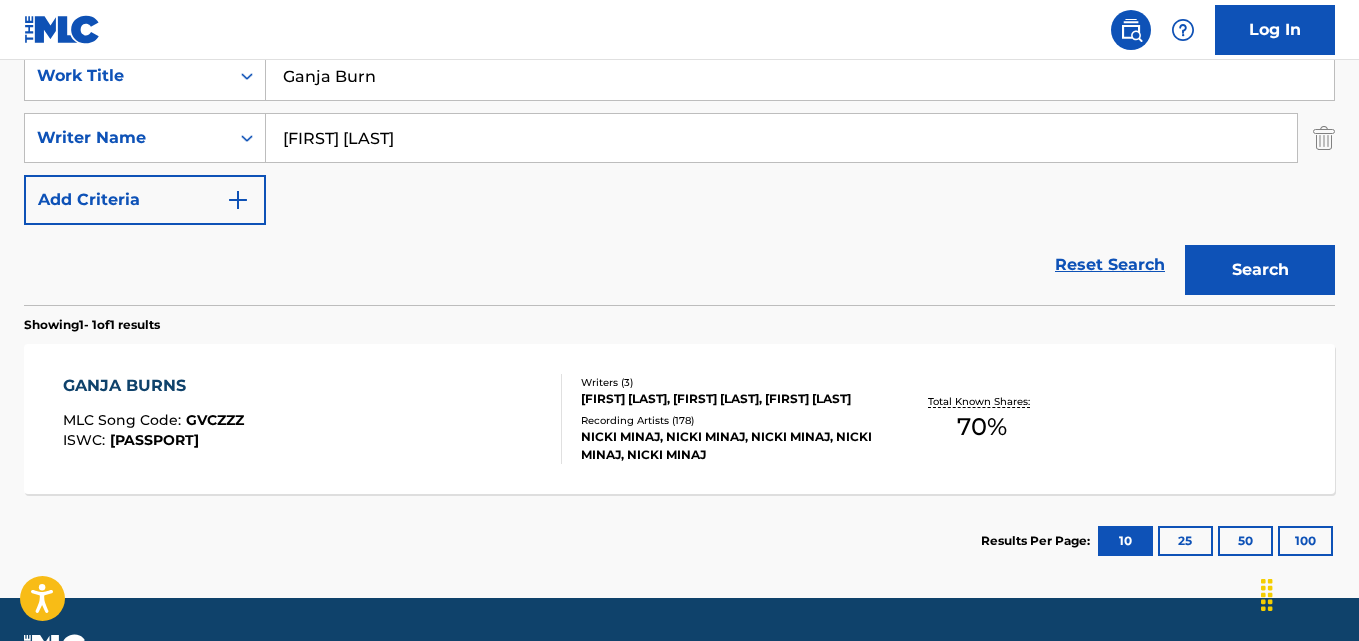click on "GANJA BURNS" at bounding box center (153, 386) 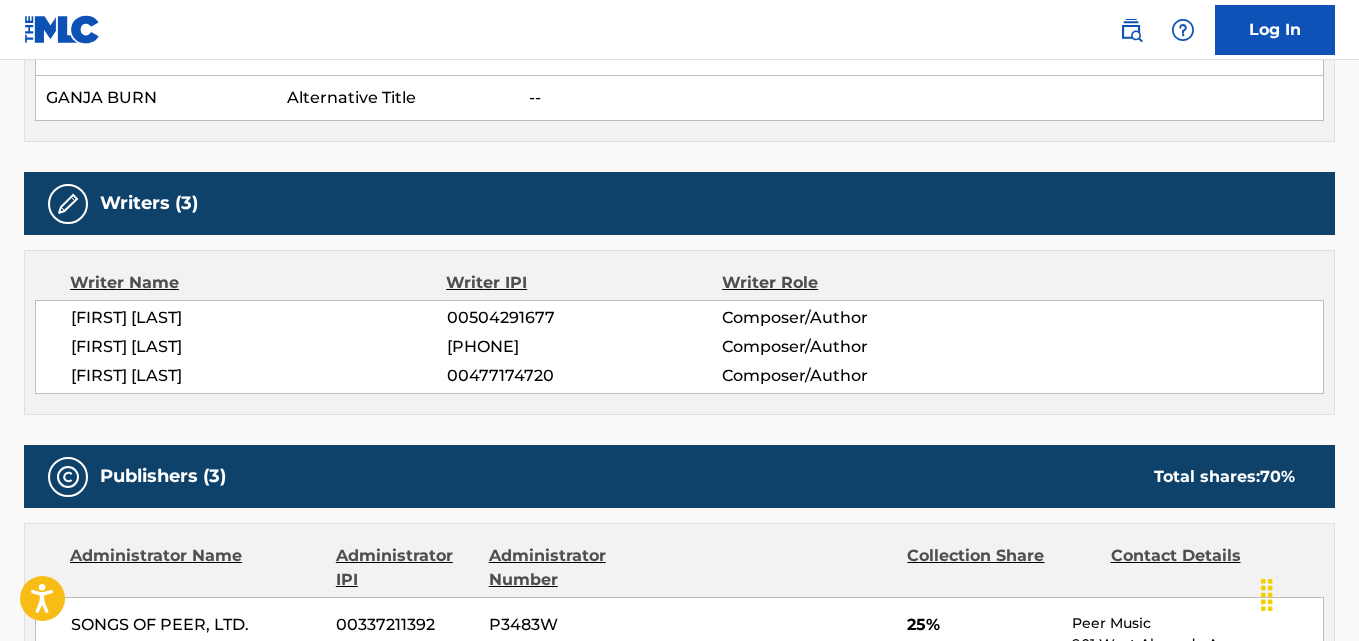 scroll, scrollTop: 833, scrollLeft: 0, axis: vertical 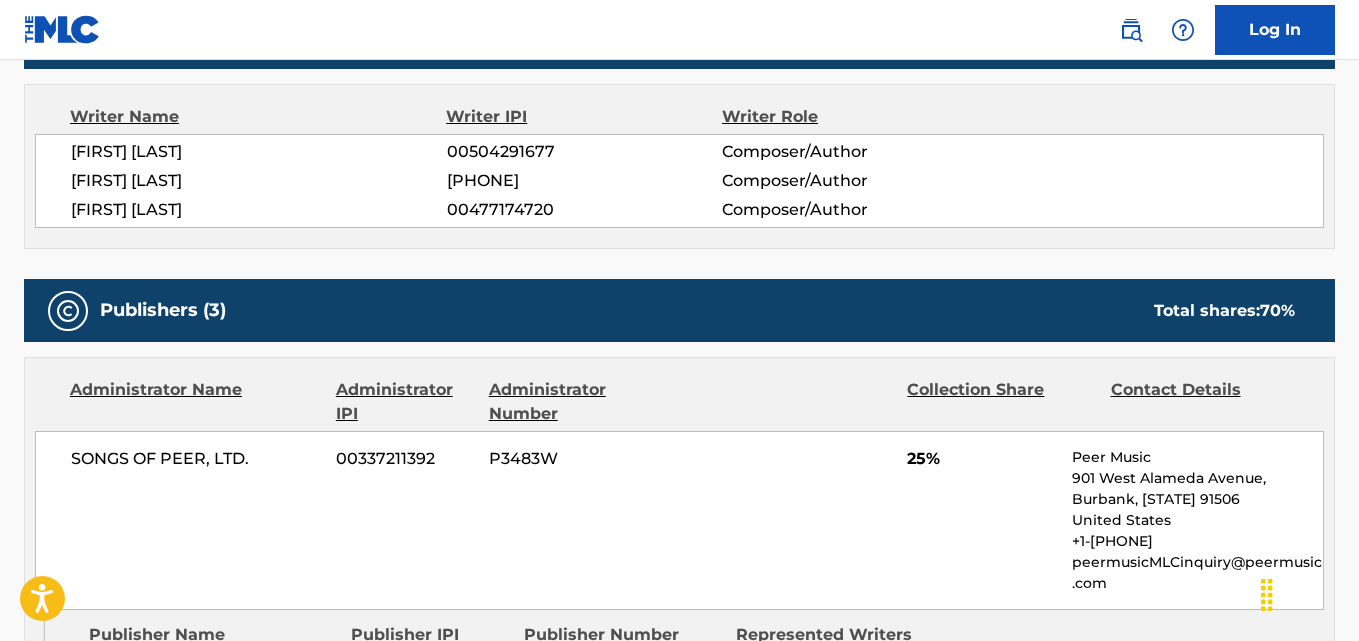 click on "[FIRST] [LAST]" at bounding box center [259, 152] 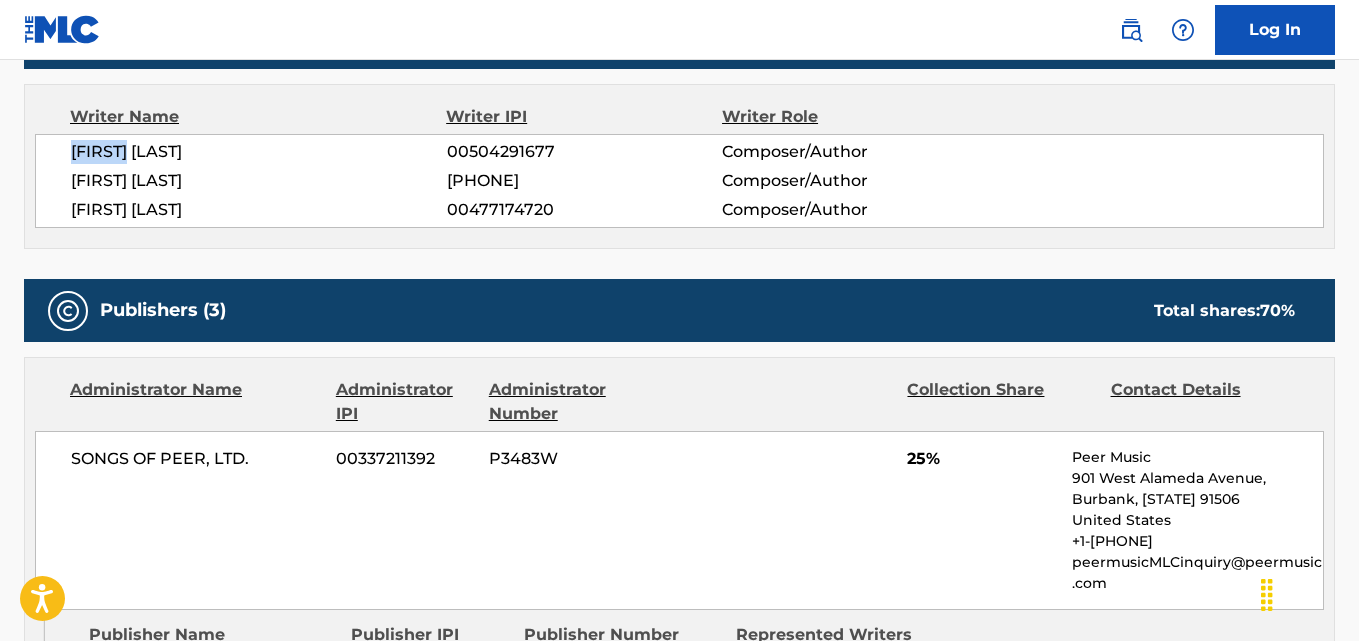 click on "[FIRST] [LAST]" at bounding box center [259, 152] 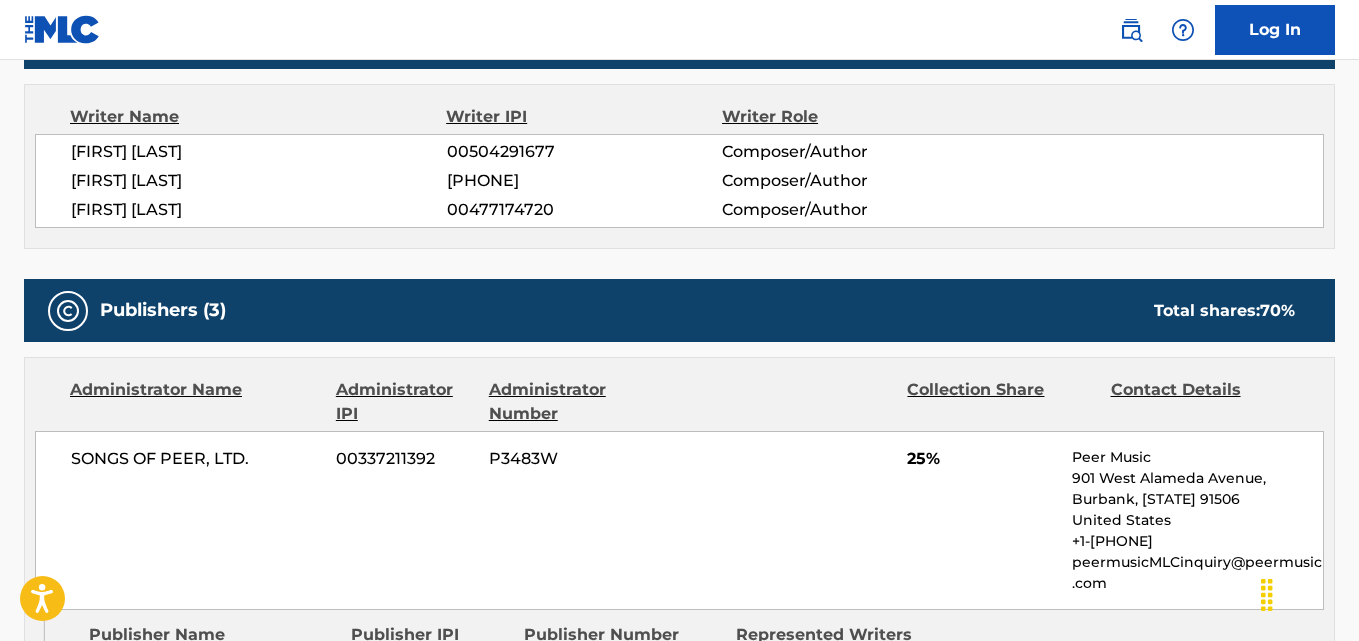 click on "[FIRST] [LAST]" at bounding box center (259, 210) 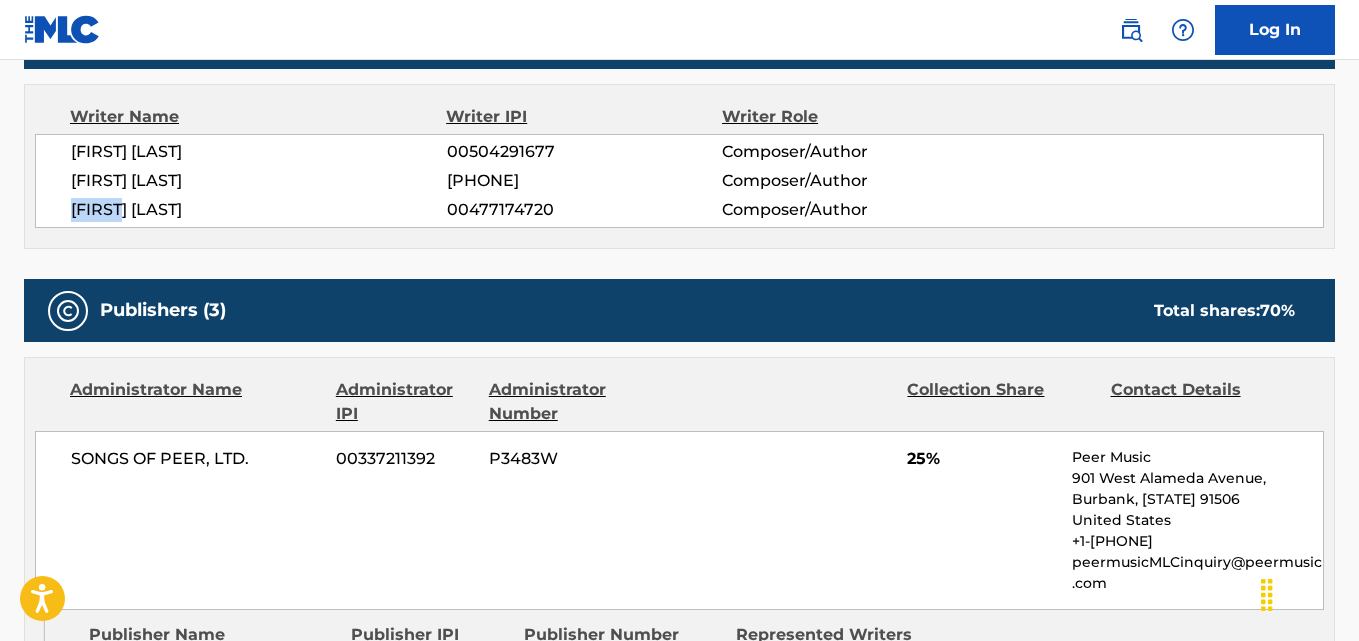 click on "[FIRST] [LAST]" at bounding box center [259, 210] 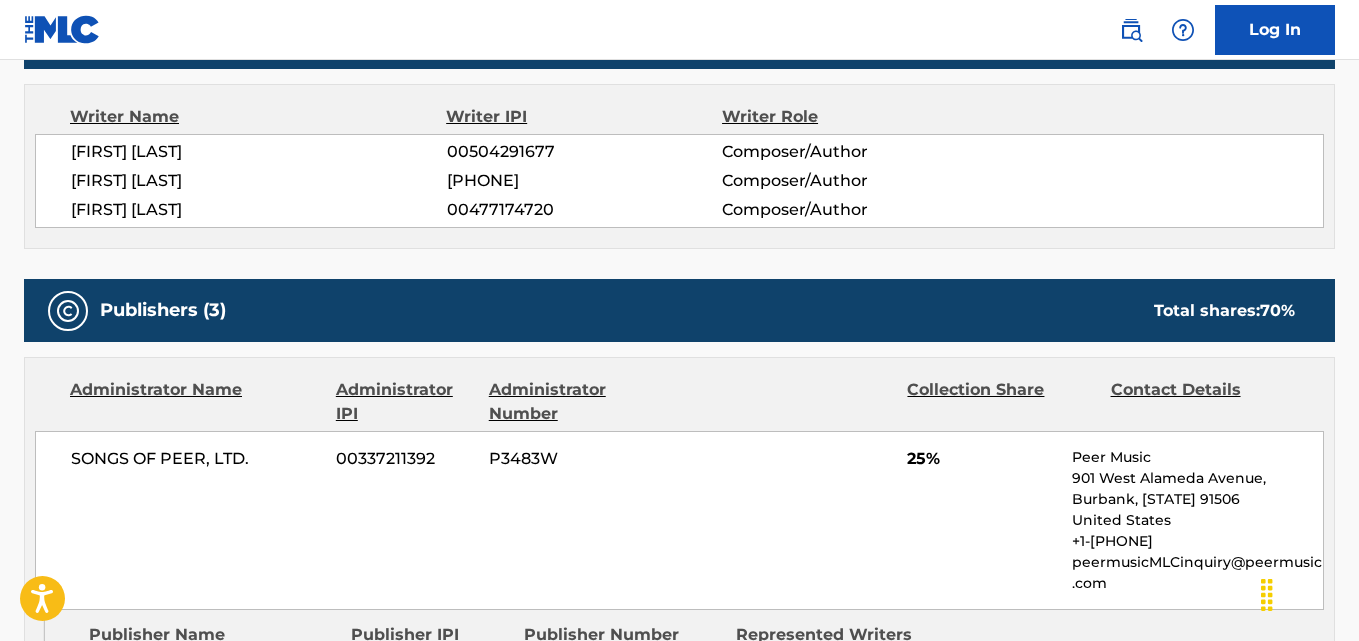 click on "Publishers   (3) Total shares:  70 %" at bounding box center (679, 310) 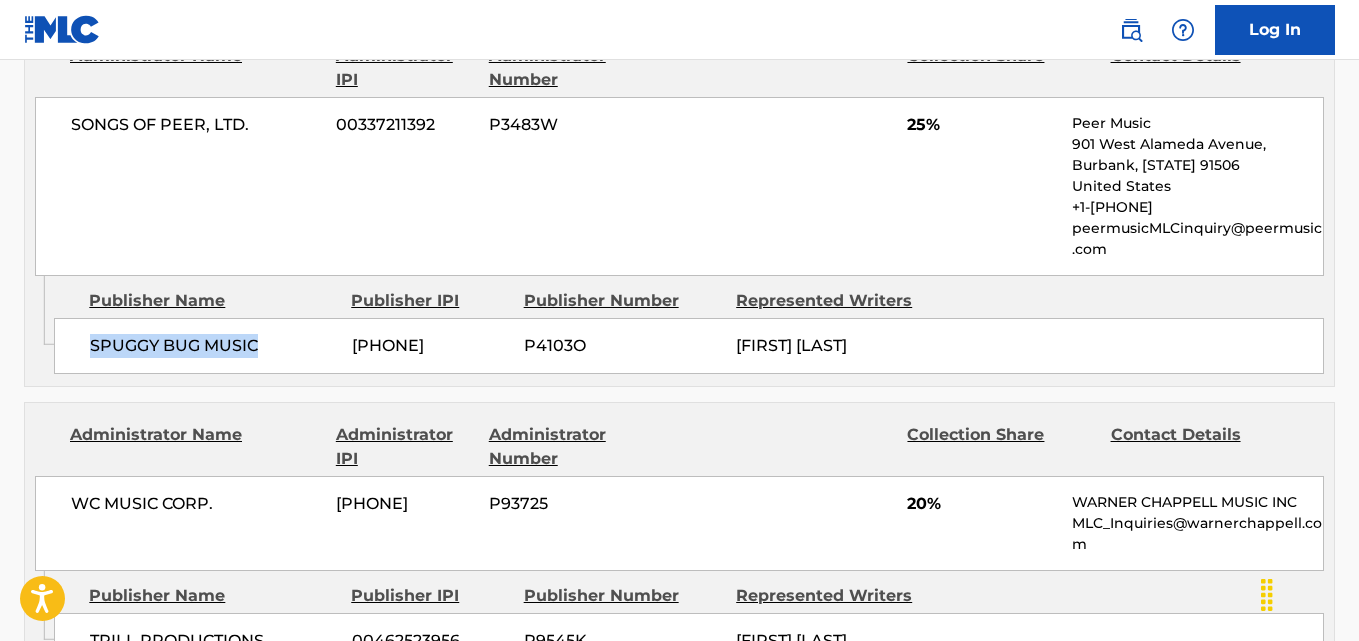 drag, startPoint x: 84, startPoint y: 345, endPoint x: 295, endPoint y: 346, distance: 211.00237 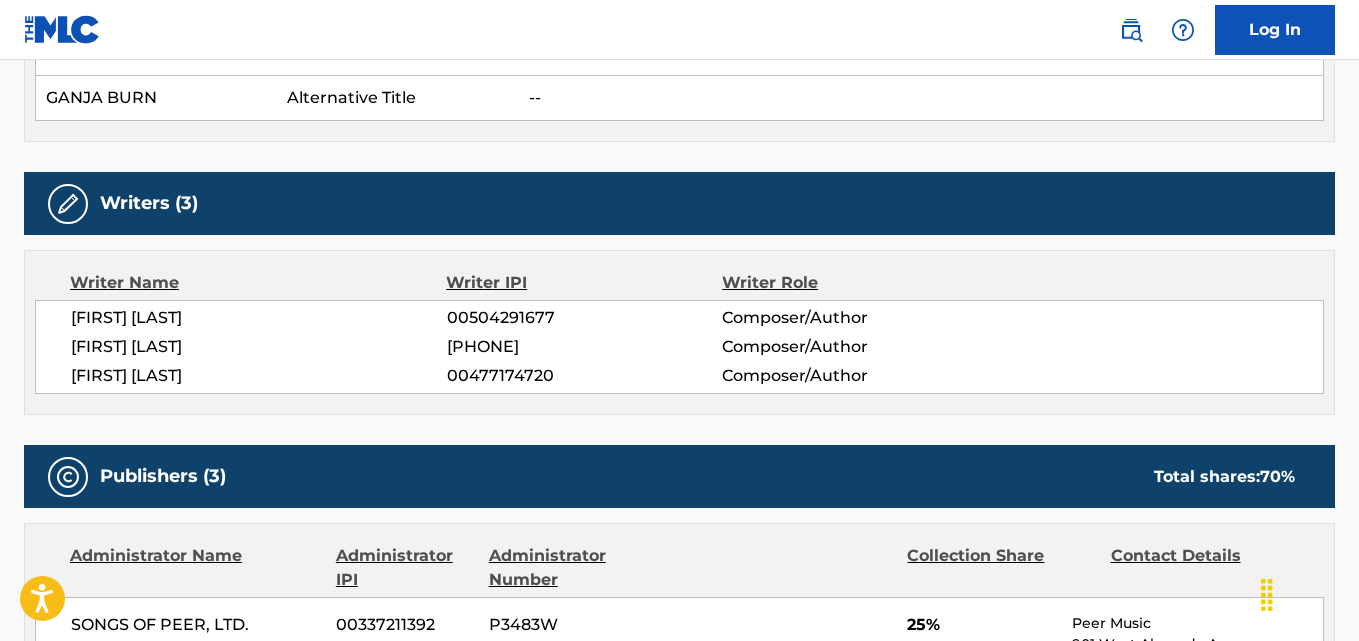 scroll, scrollTop: 1167, scrollLeft: 0, axis: vertical 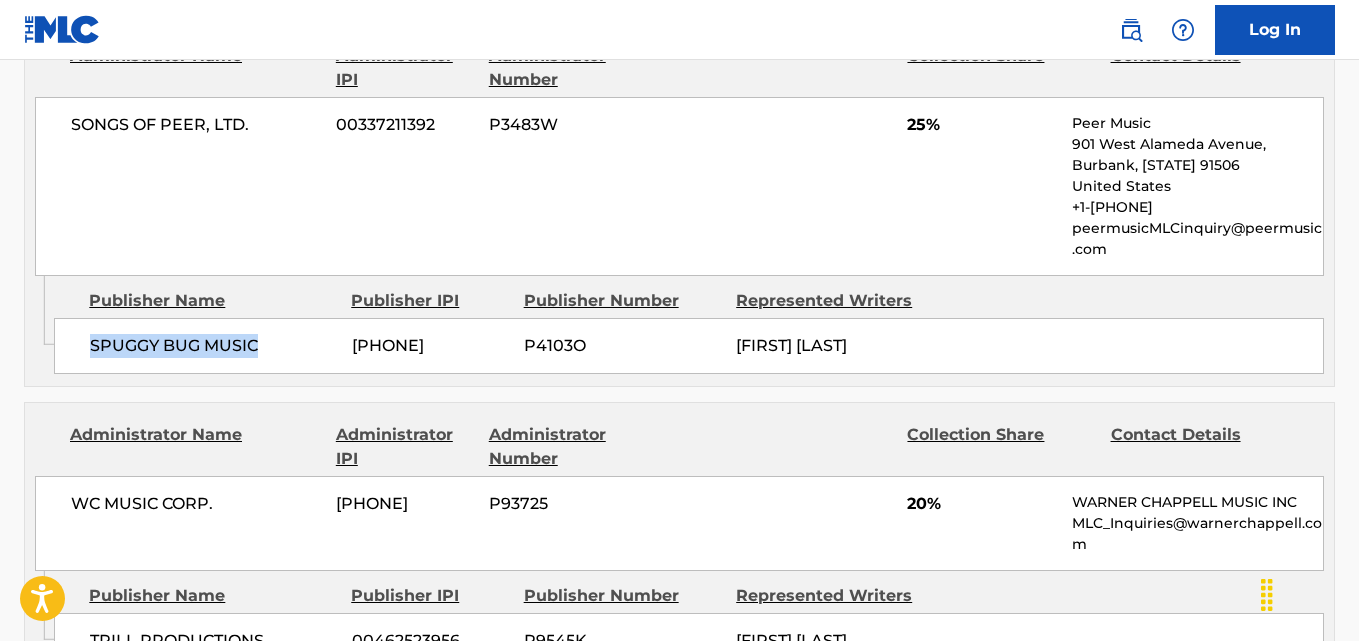 drag, startPoint x: 82, startPoint y: 343, endPoint x: 278, endPoint y: 345, distance: 196.01021 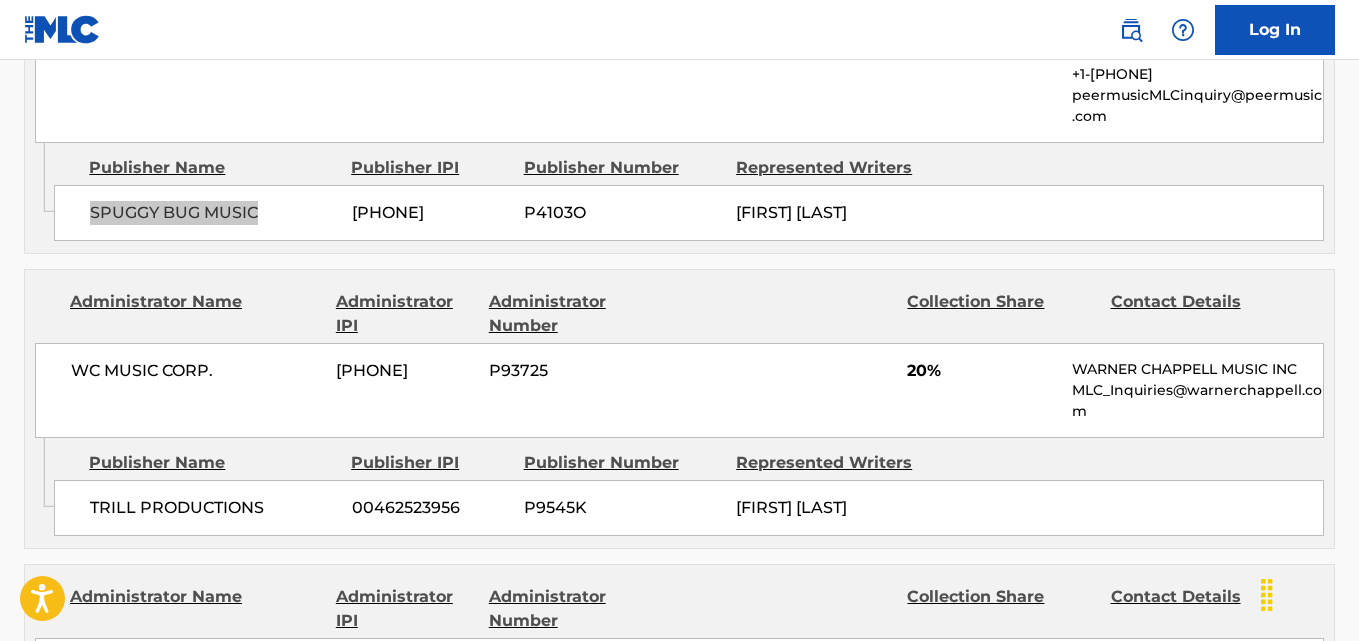 scroll, scrollTop: 1500, scrollLeft: 0, axis: vertical 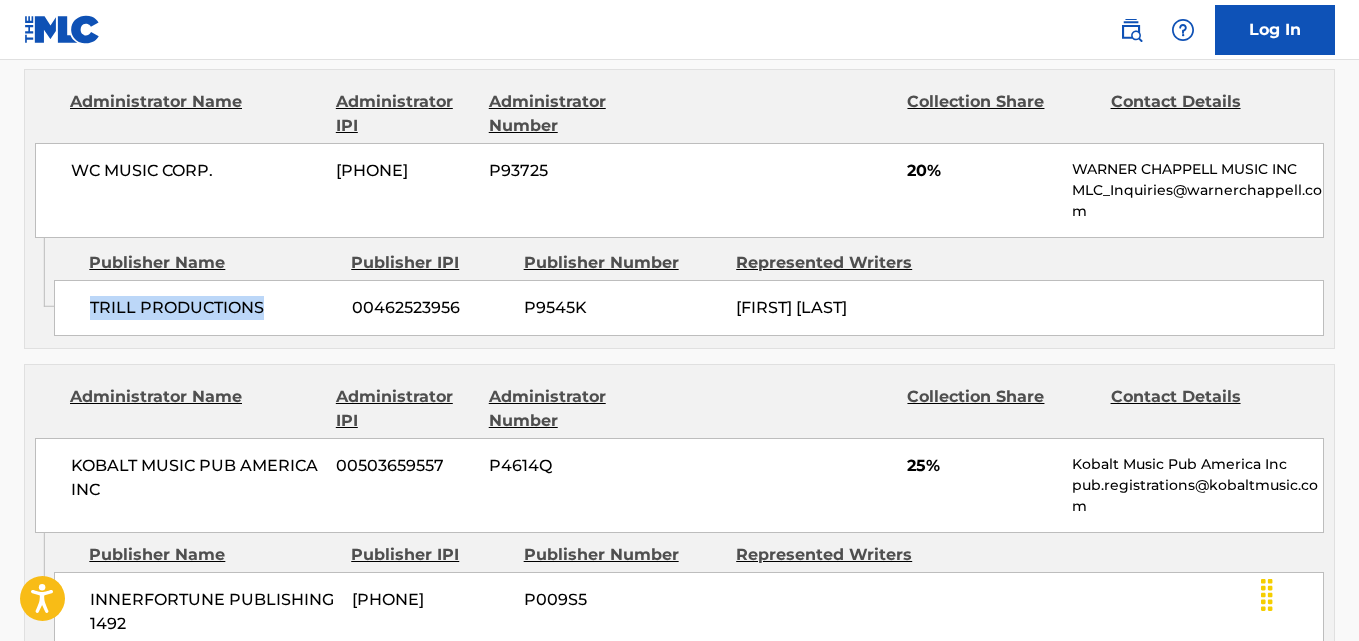 drag, startPoint x: 78, startPoint y: 329, endPoint x: 299, endPoint y: 322, distance: 221.11082 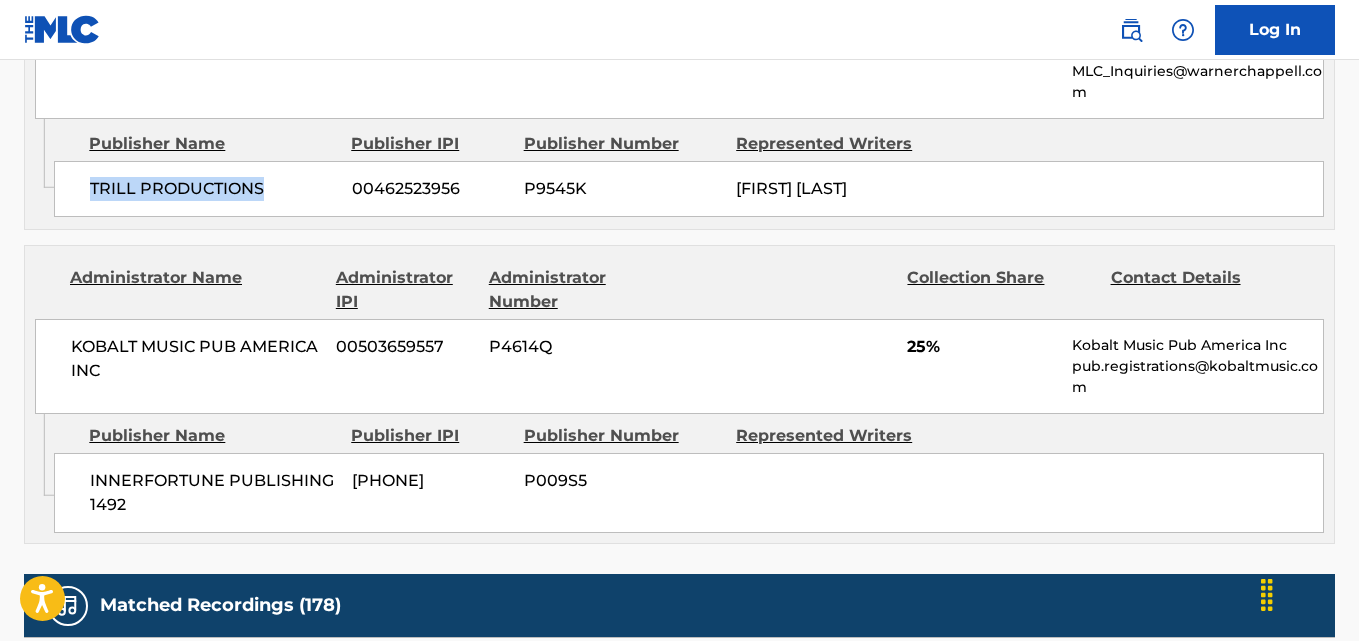 scroll, scrollTop: 1667, scrollLeft: 0, axis: vertical 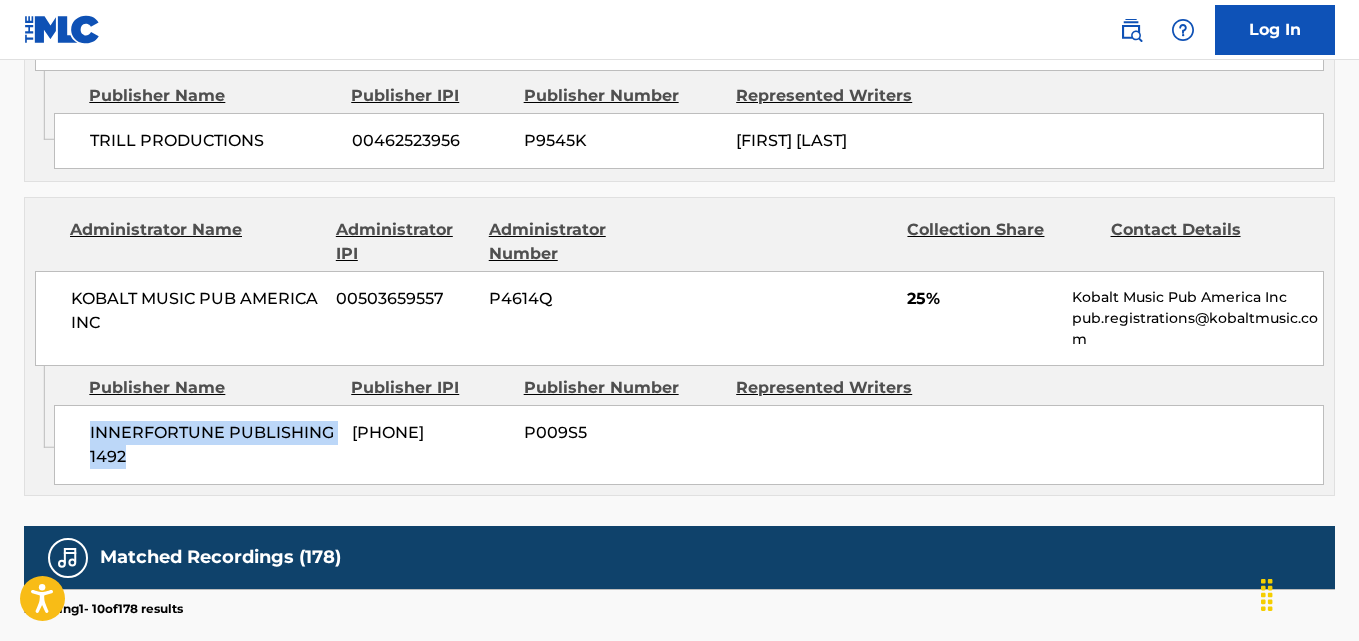 drag, startPoint x: 126, startPoint y: 465, endPoint x: 224, endPoint y: 485, distance: 100.02 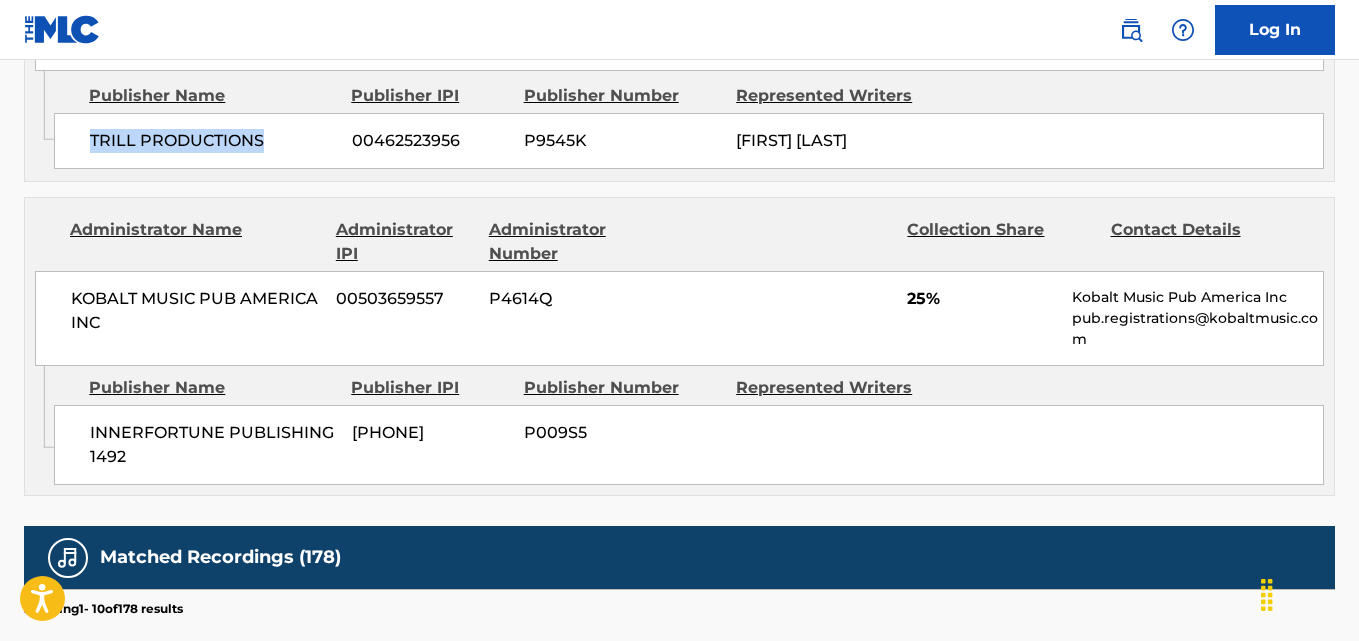 drag, startPoint x: 86, startPoint y: 162, endPoint x: 304, endPoint y: 162, distance: 218 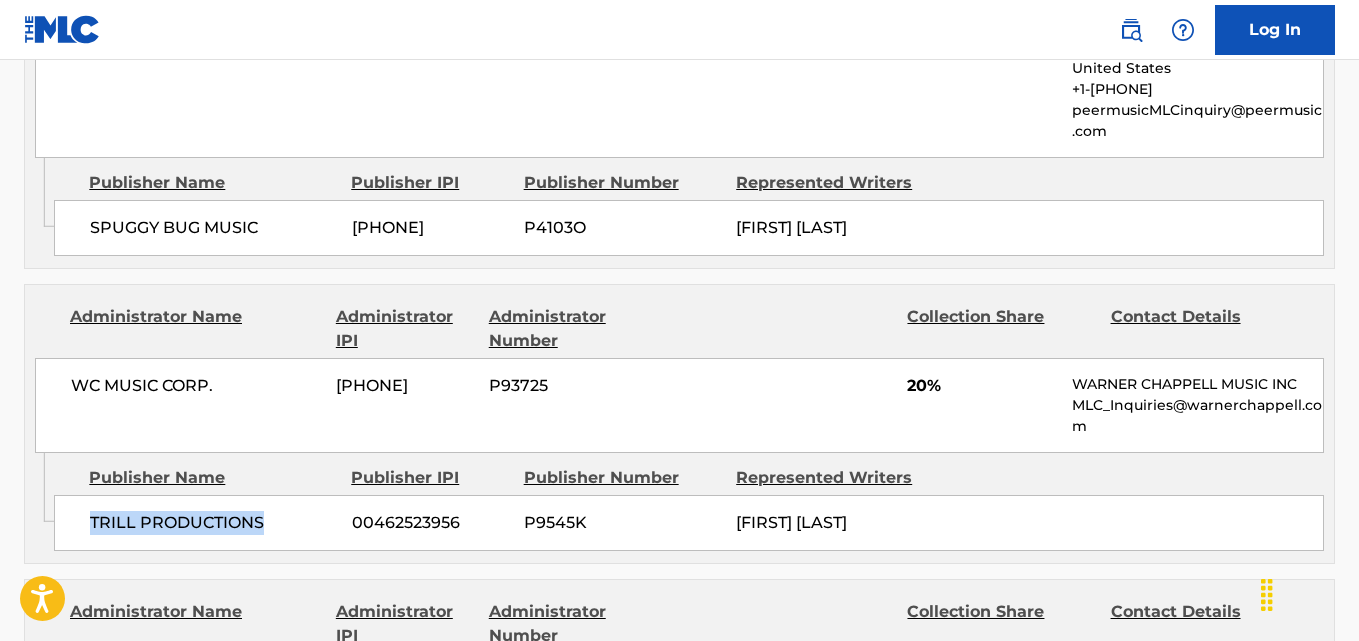 scroll, scrollTop: 1333, scrollLeft: 0, axis: vertical 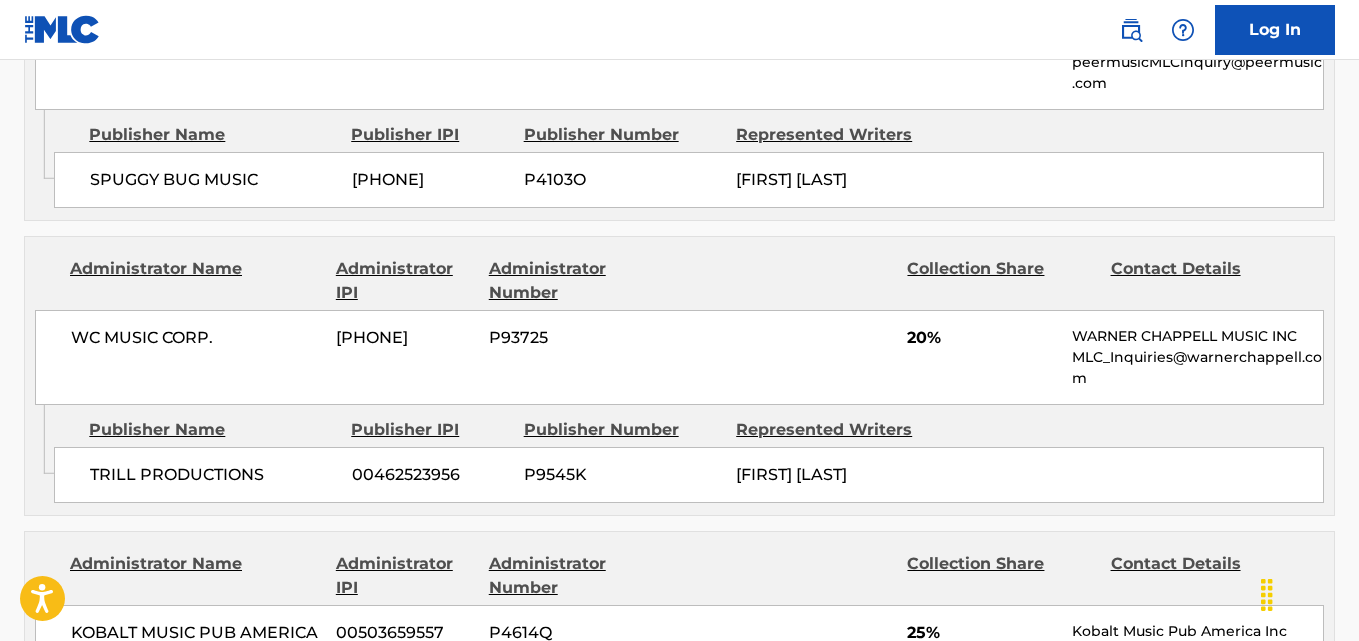 click on "20%" at bounding box center (982, 338) 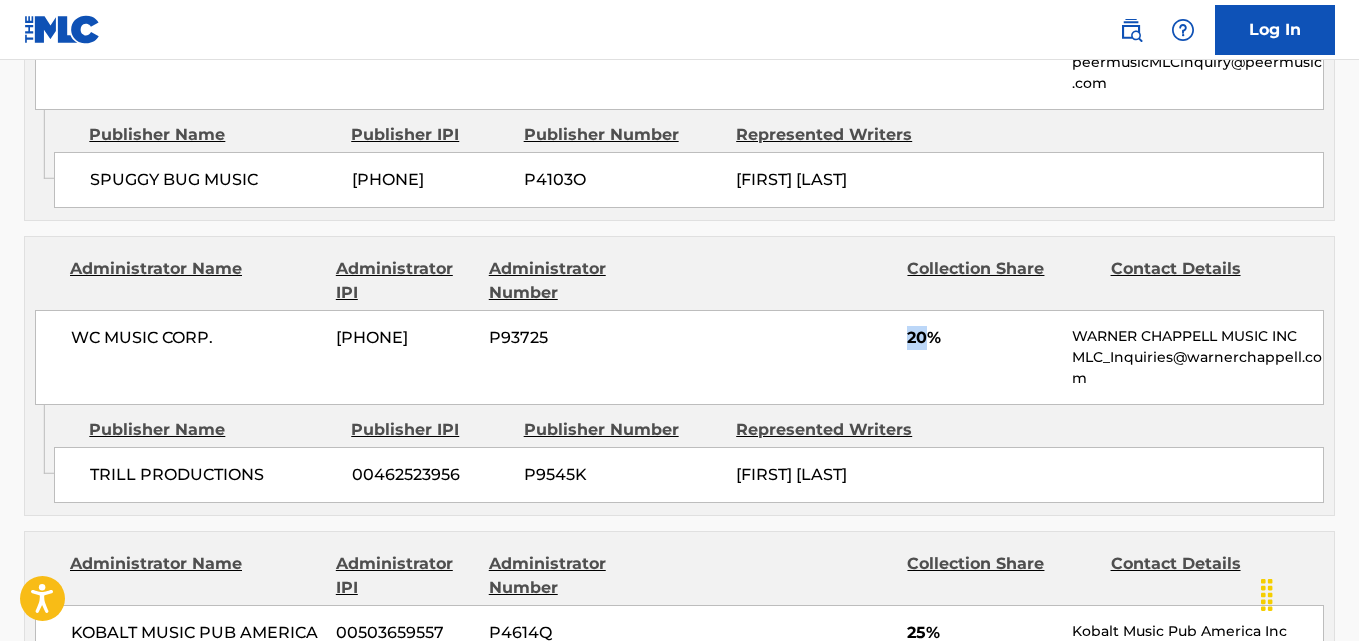 click on "20%" at bounding box center [982, 338] 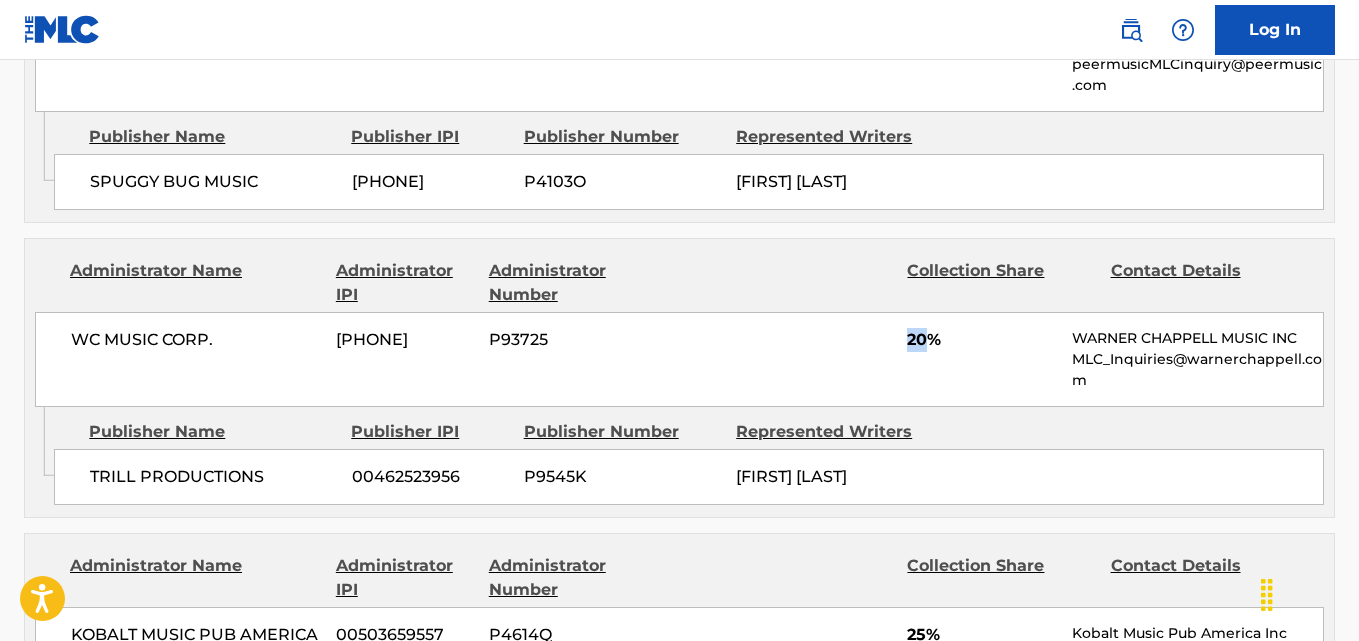 scroll, scrollTop: 1167, scrollLeft: 0, axis: vertical 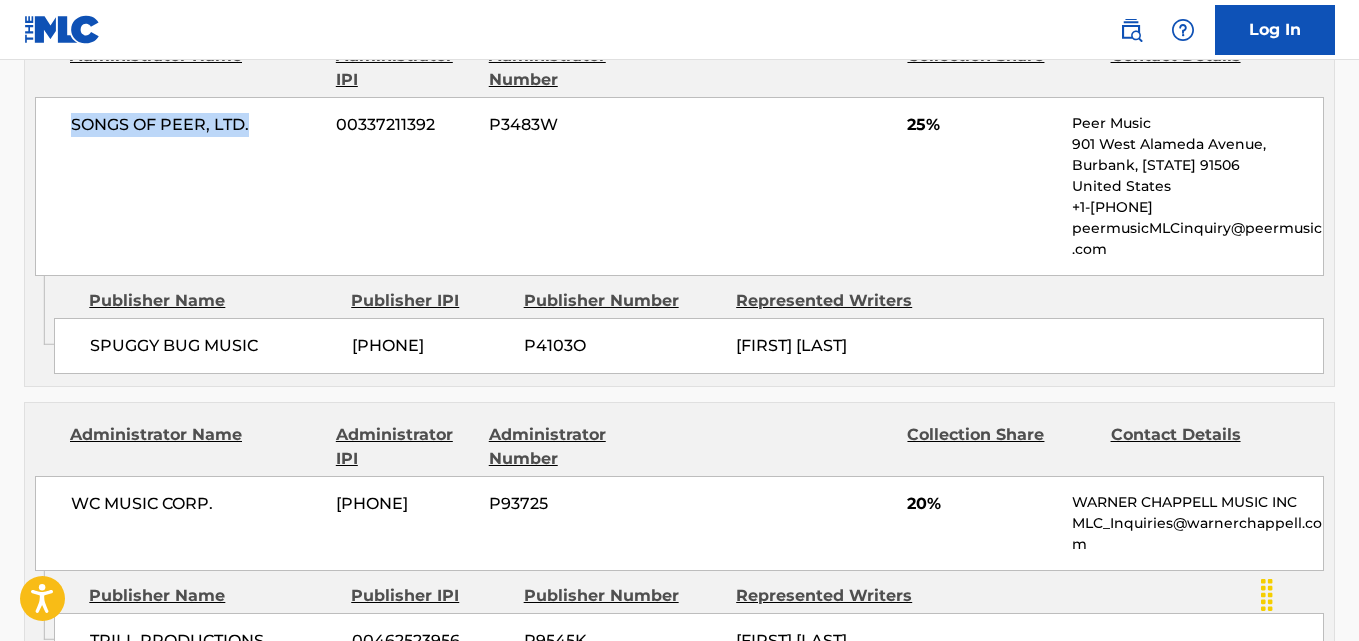 drag, startPoint x: 68, startPoint y: 124, endPoint x: 255, endPoint y: 120, distance: 187.04277 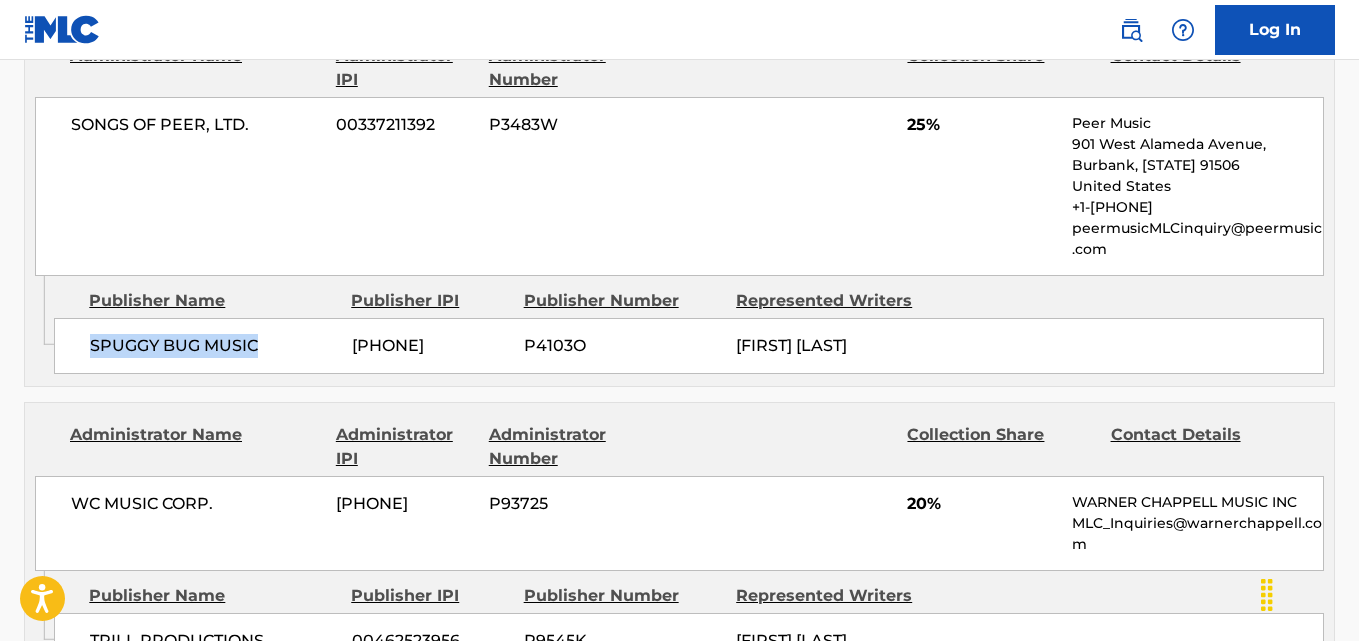 drag, startPoint x: 88, startPoint y: 340, endPoint x: 289, endPoint y: 348, distance: 201.15913 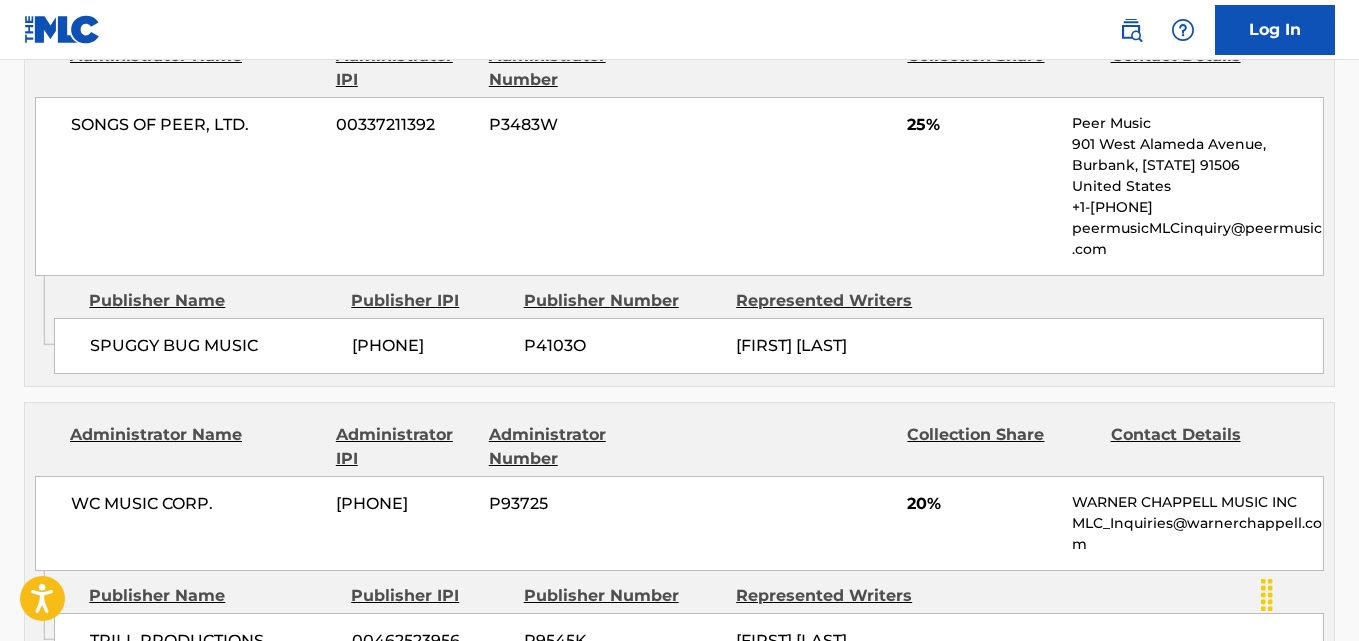 click on "25%" at bounding box center [982, 125] 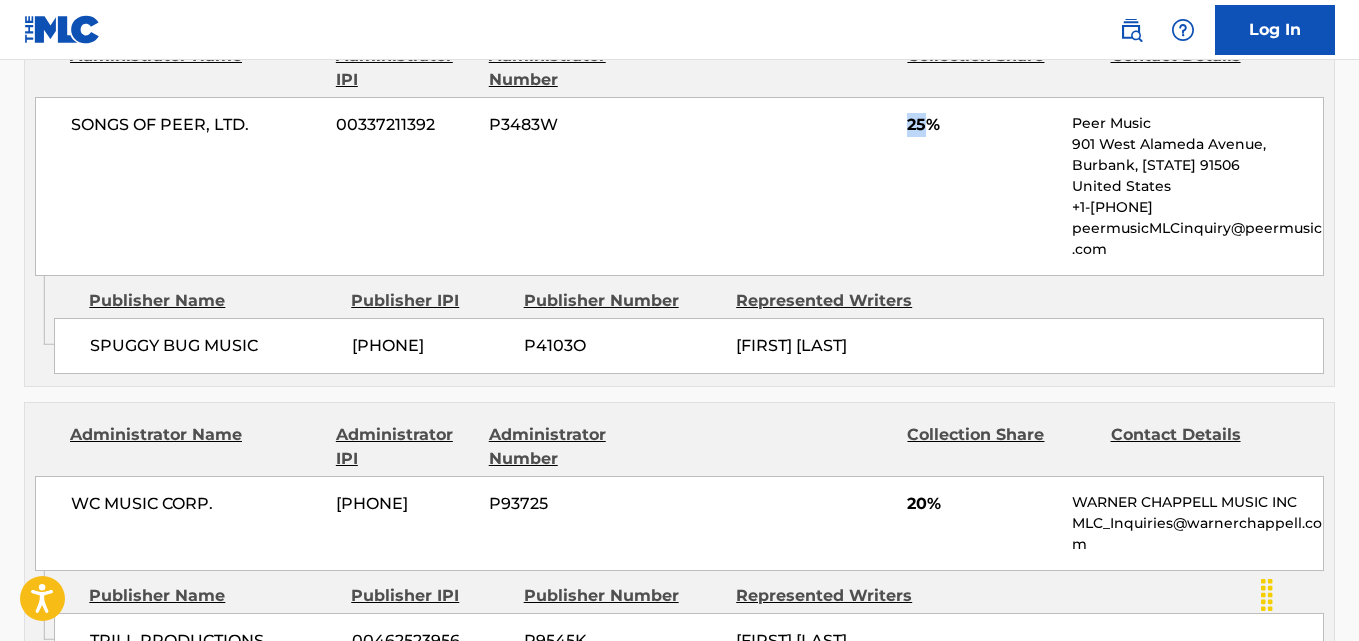 click on "25%" at bounding box center [982, 125] 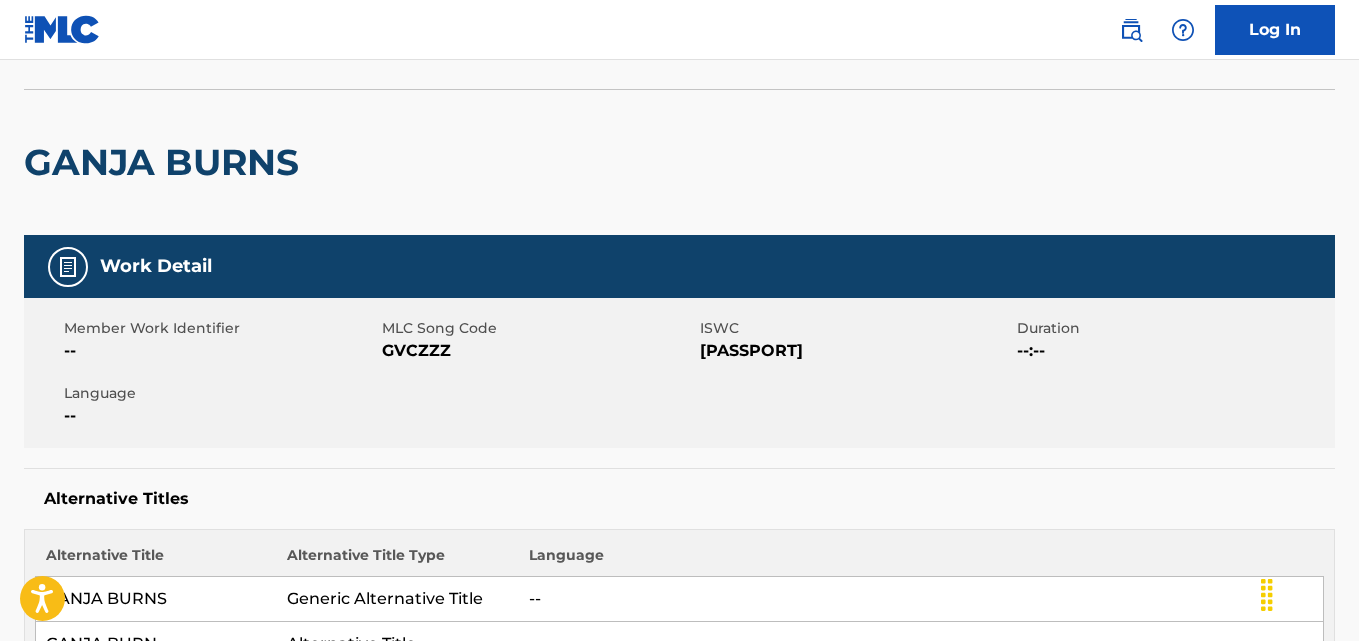 scroll, scrollTop: 0, scrollLeft: 0, axis: both 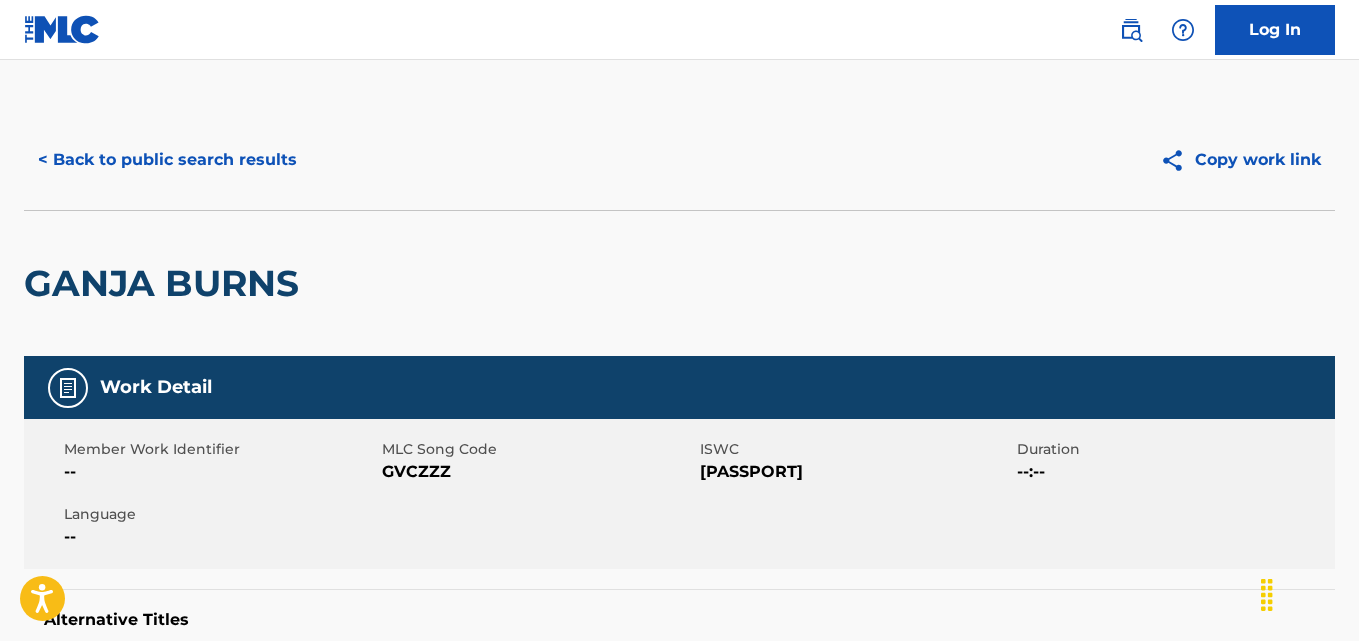 click on "< Back to public search results" at bounding box center (167, 160) 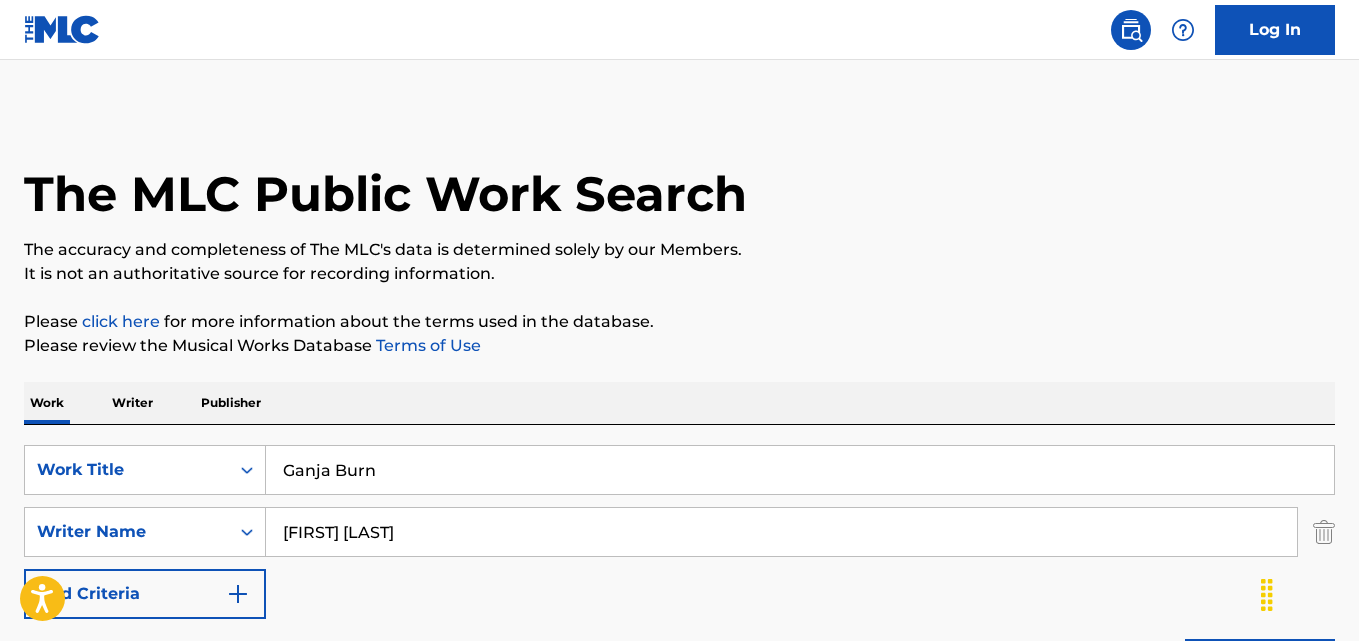 scroll, scrollTop: 333, scrollLeft: 0, axis: vertical 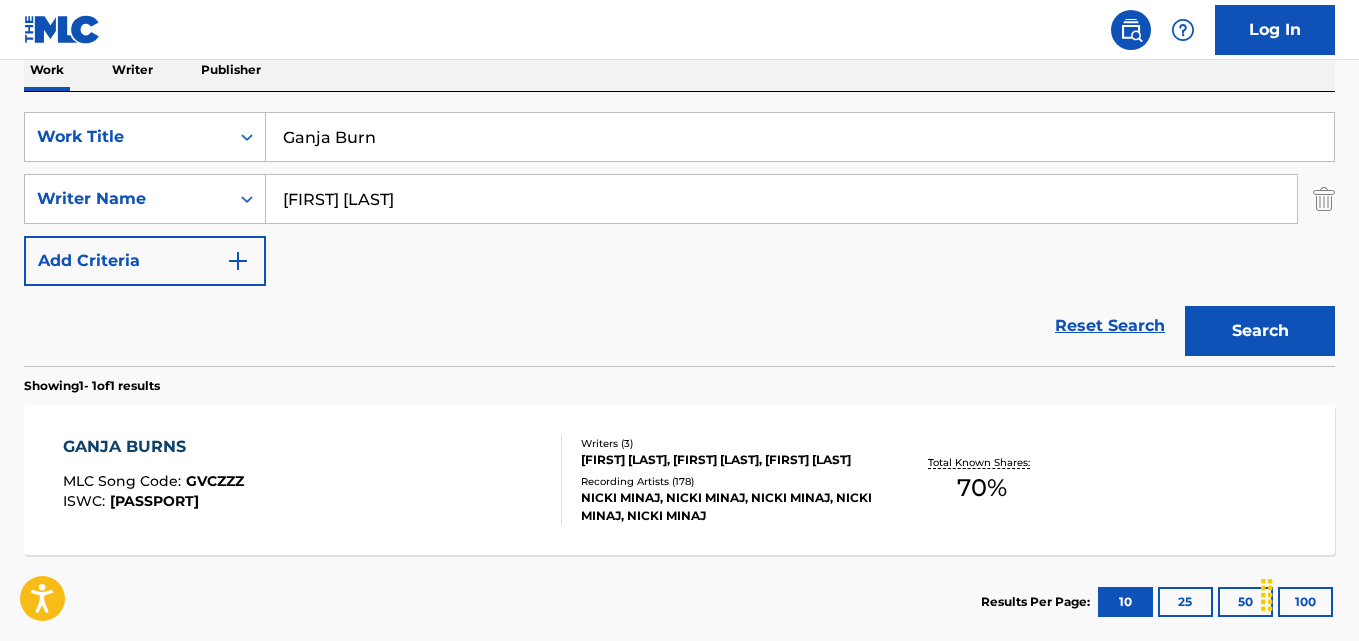 click on "MLC Song Code : GVCZZZ ISWC : T9256880894 Writers ( 3 ) [FIRST] [LAST], [FIRST] [LAST], [FIRST] [LAST] Recording Artists ( 178 ) [FIRST] [LAST], [FIRST] [LAST], [FIRST] [LAST], [FIRST] [LAST], [FIRST] [LAST] Total Known Shares: 70%" at bounding box center [679, 480] 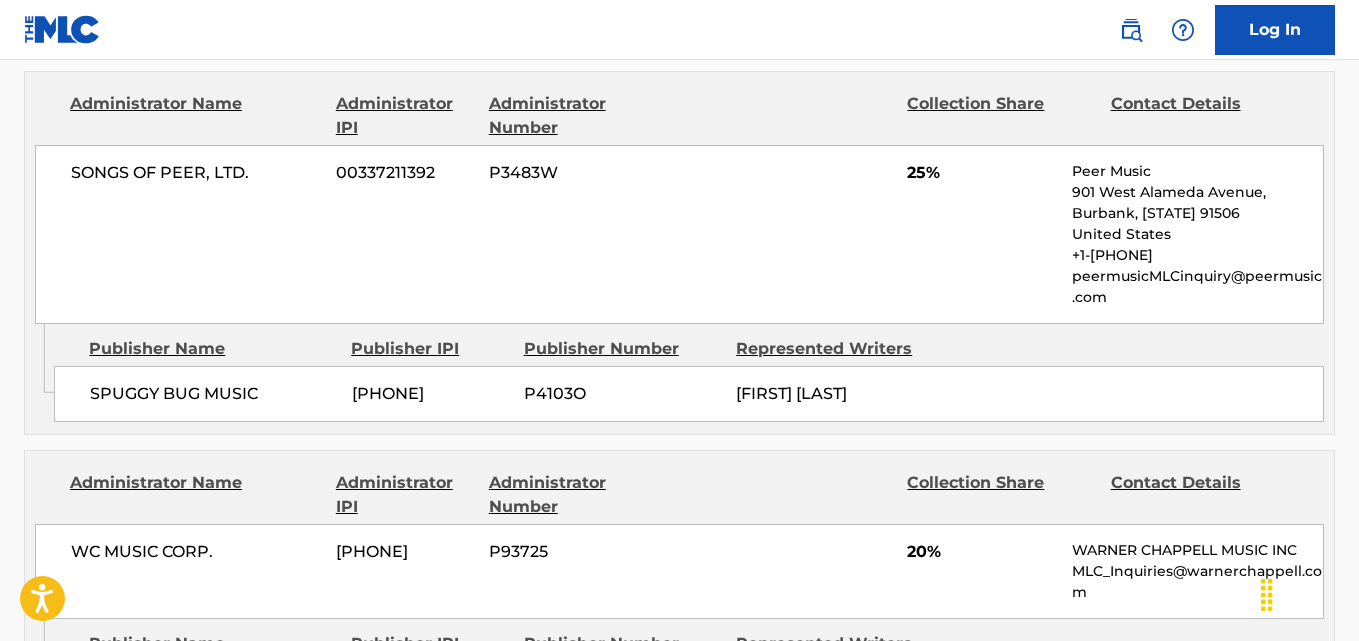 scroll, scrollTop: 1167, scrollLeft: 0, axis: vertical 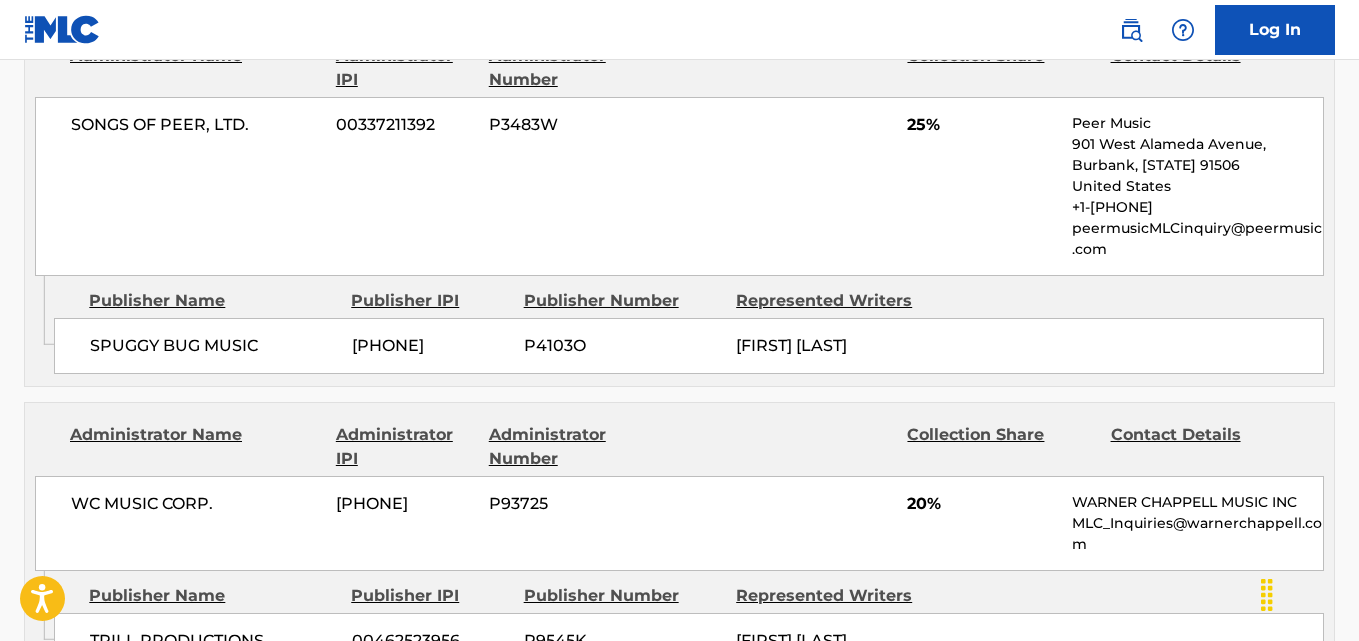 click on "SONGS OF PEER, LTD. 00337211392 P3483W 25% Peer Music 901 West Alameda Avenue, Burbank, [STATE] 91506 United States +1-[PHONE] [EMAIL]" at bounding box center [679, 186] 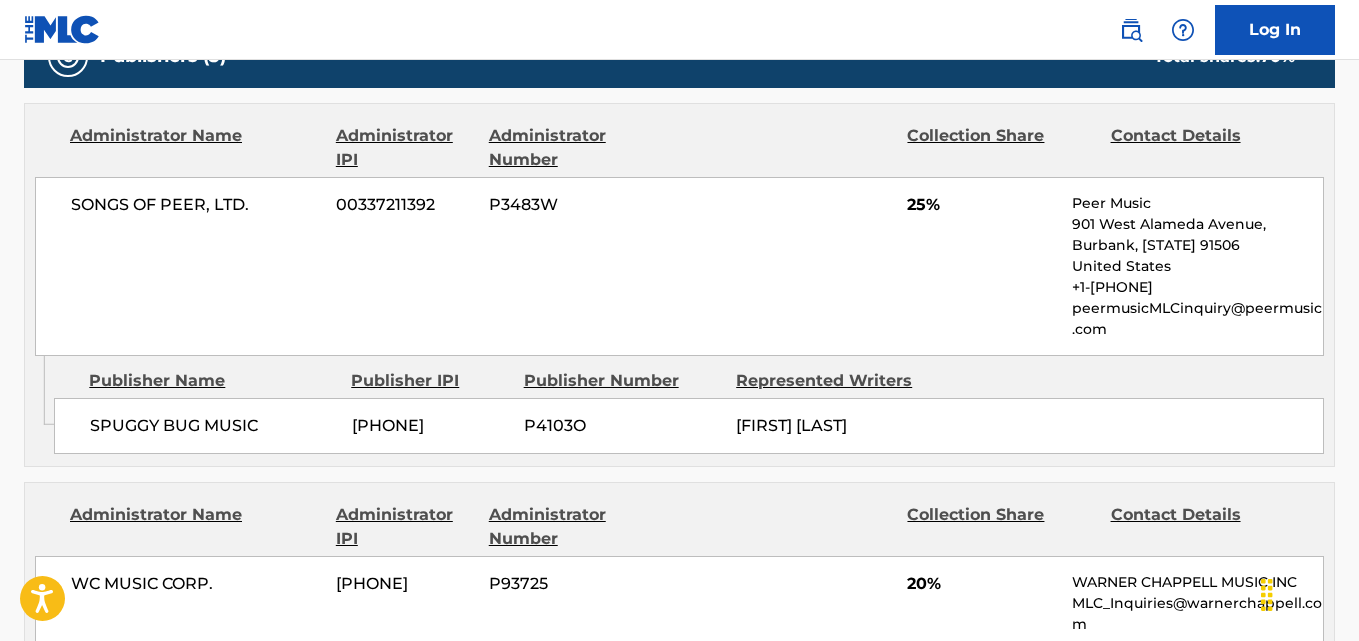 scroll, scrollTop: 1087, scrollLeft: 0, axis: vertical 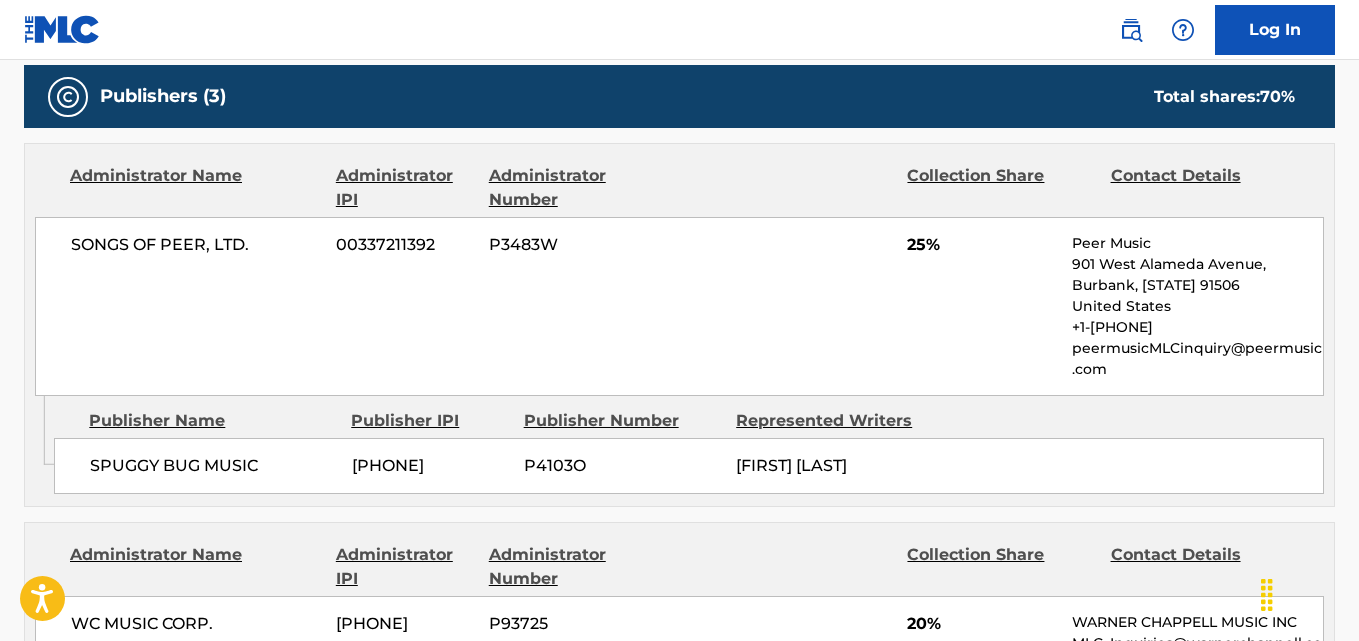 click on "SONGS OF PEER, LTD. 00337211392 P3483W 25% Peer Music 901 West Alameda Avenue, Burbank, [STATE] 91506 United States +1-[PHONE] [EMAIL]" at bounding box center [679, 306] 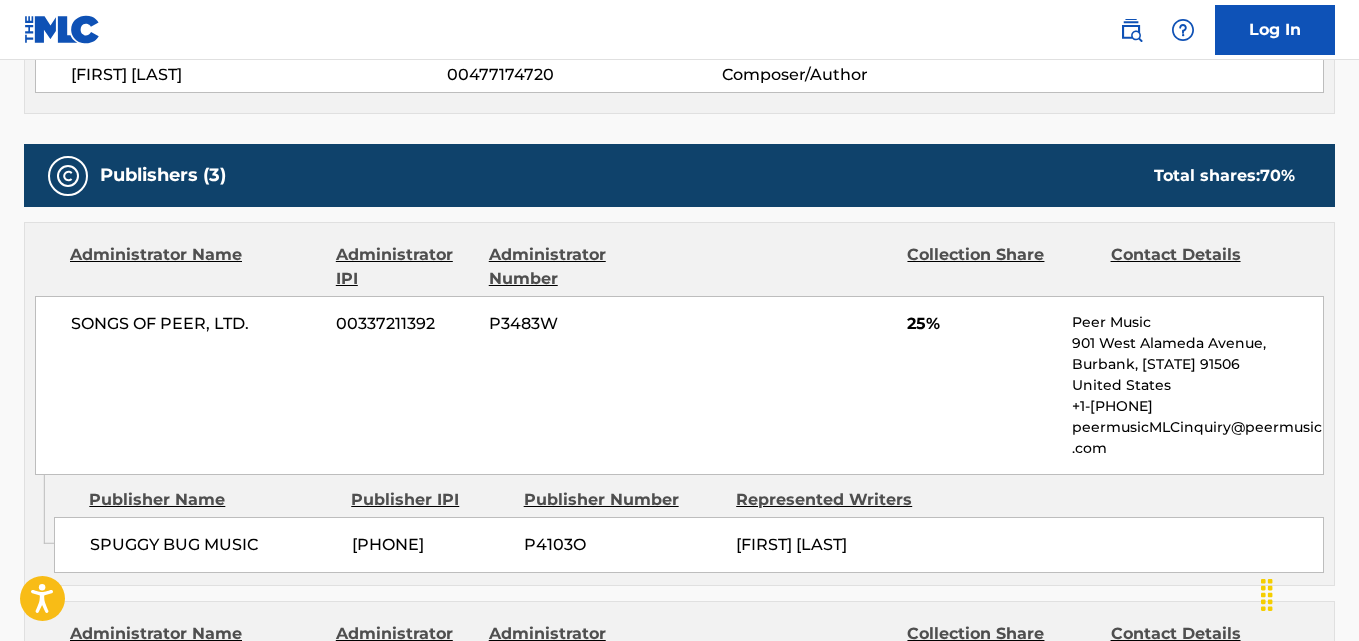 scroll, scrollTop: 967, scrollLeft: 0, axis: vertical 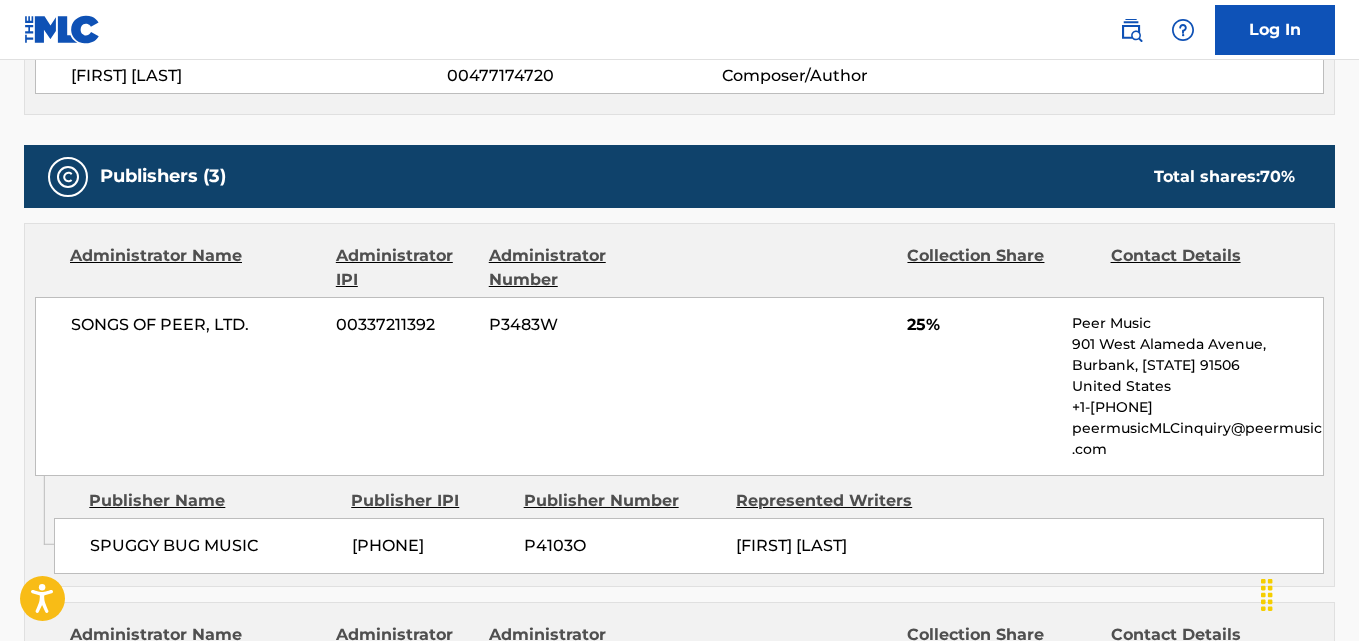 click on "SONGS OF PEER, LTD. 00337211392 P3483W 25% Peer Music 901 West Alameda Avenue, Burbank, [STATE] 91506 United States +1-[PHONE] [EMAIL]" at bounding box center [679, 386] 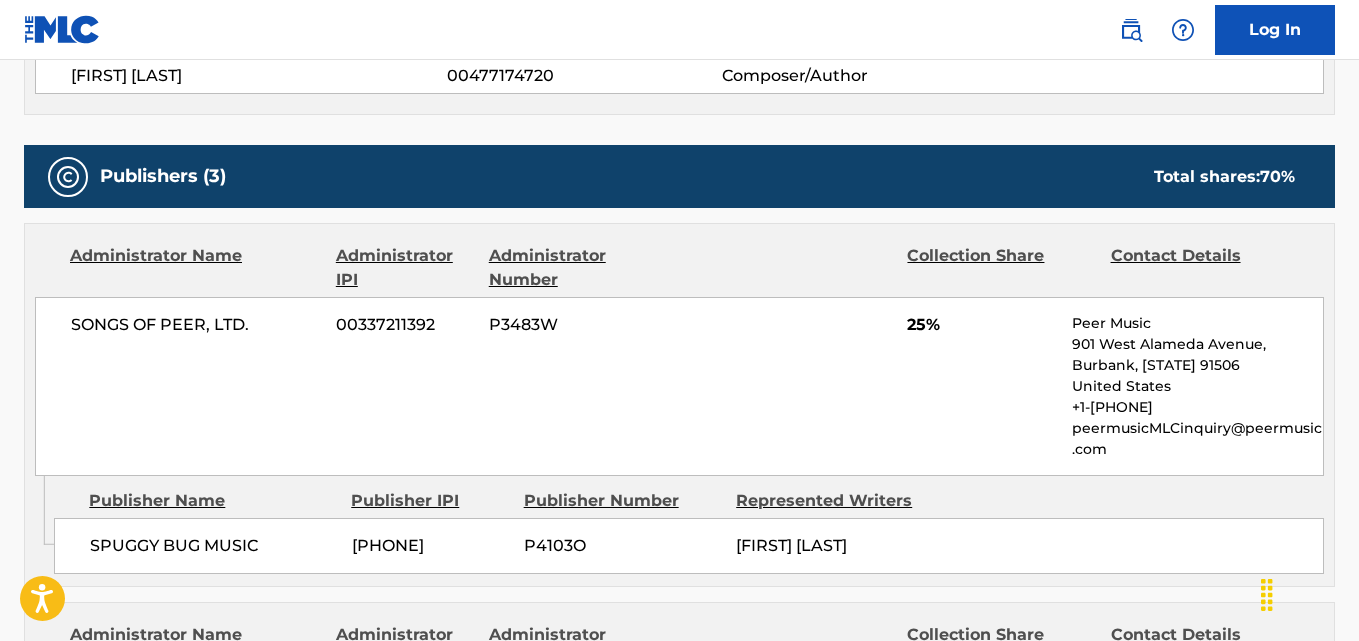 click on "SPUGGY BUG MUSIC 00483975599 P4103O [FIRST] [LAST]" at bounding box center [694, 526] 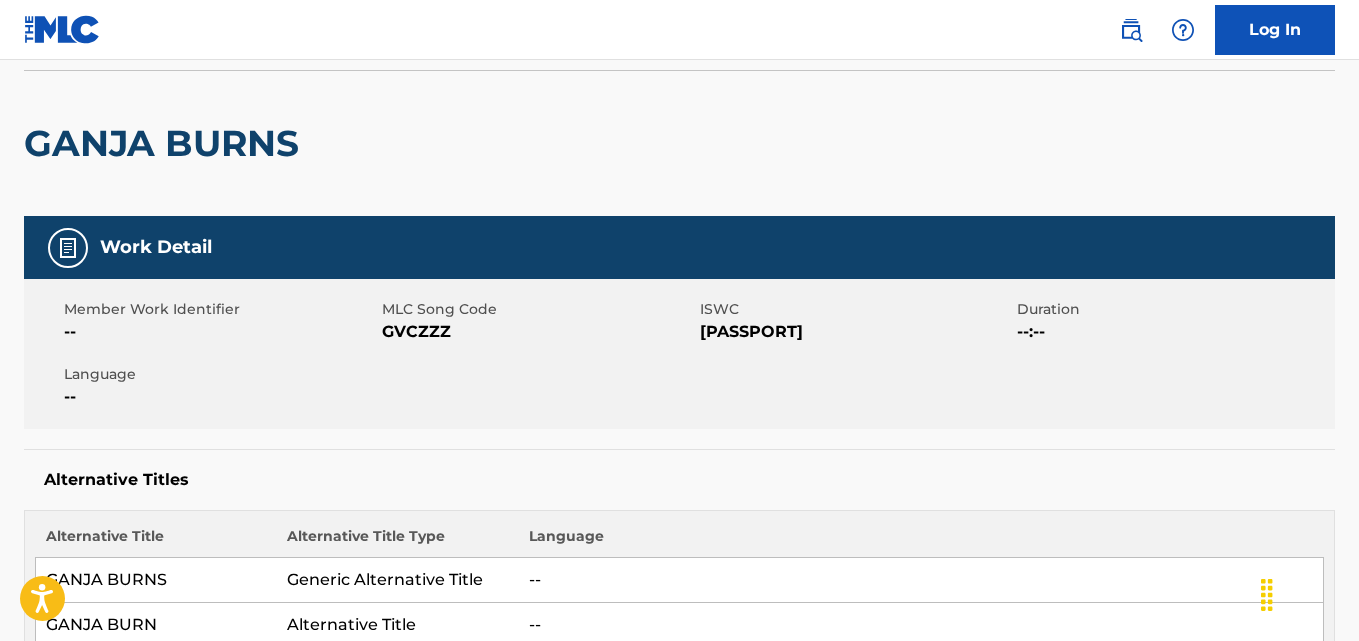 scroll, scrollTop: 0, scrollLeft: 0, axis: both 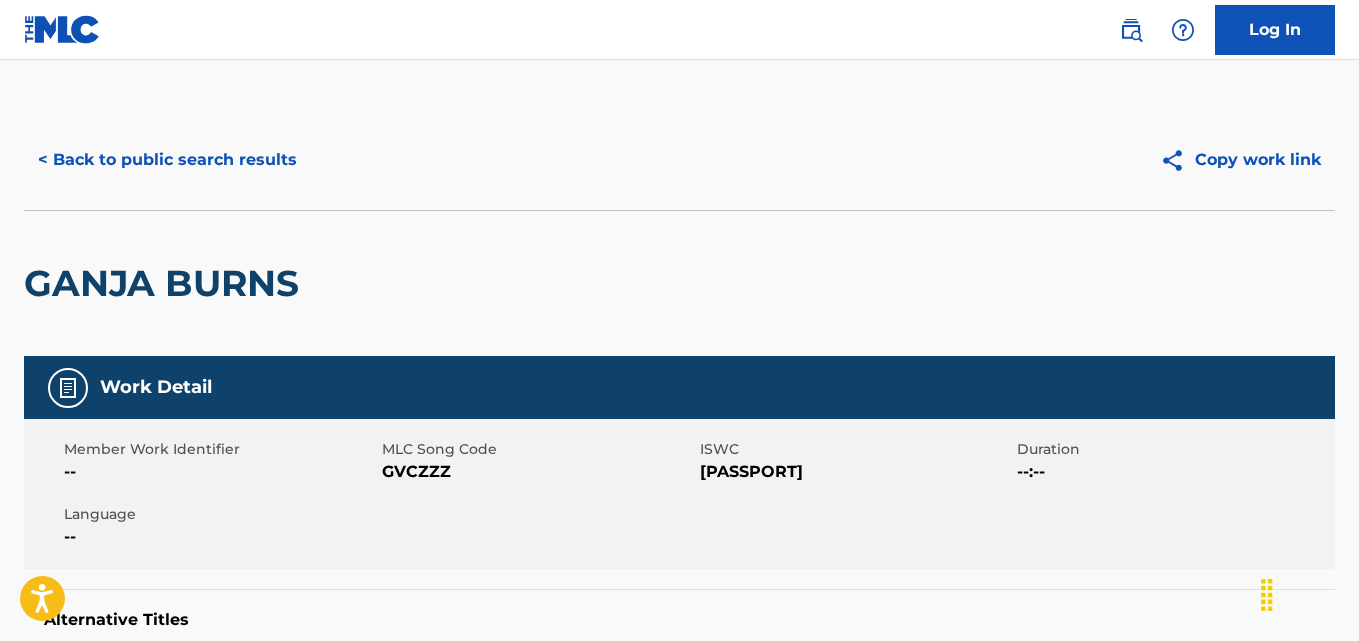 click on "< Back to public search results" at bounding box center [167, 160] 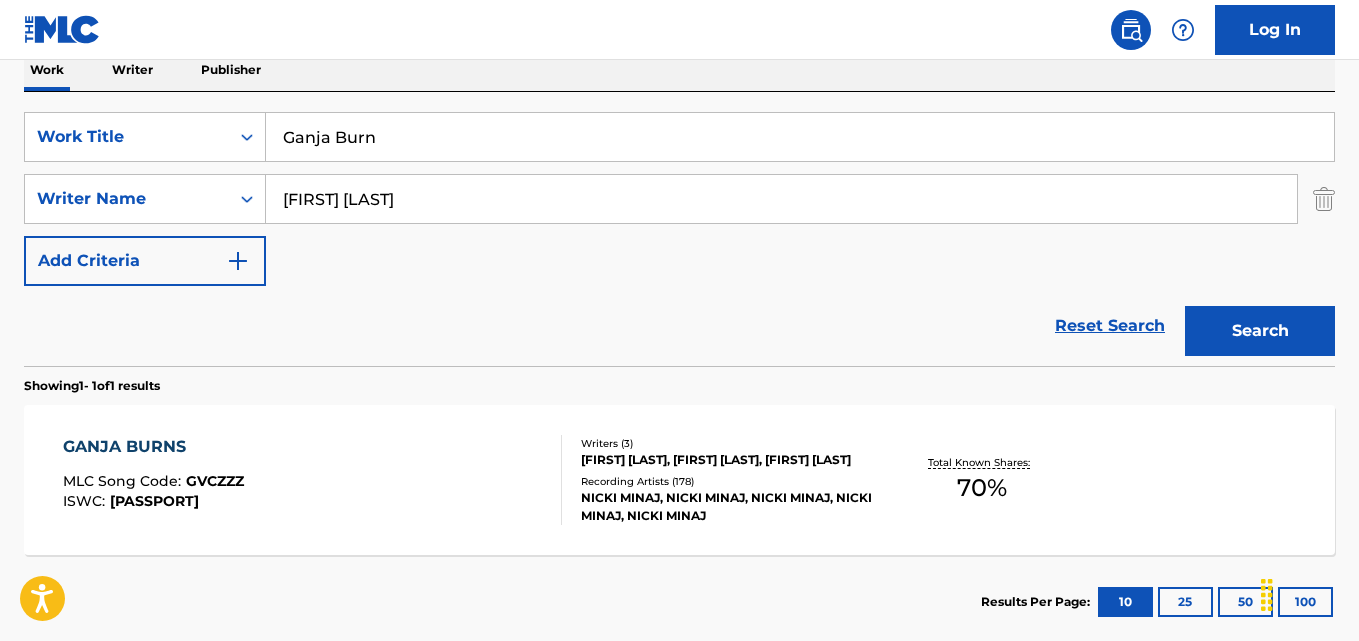 click on "Reset Search" at bounding box center (1110, 326) 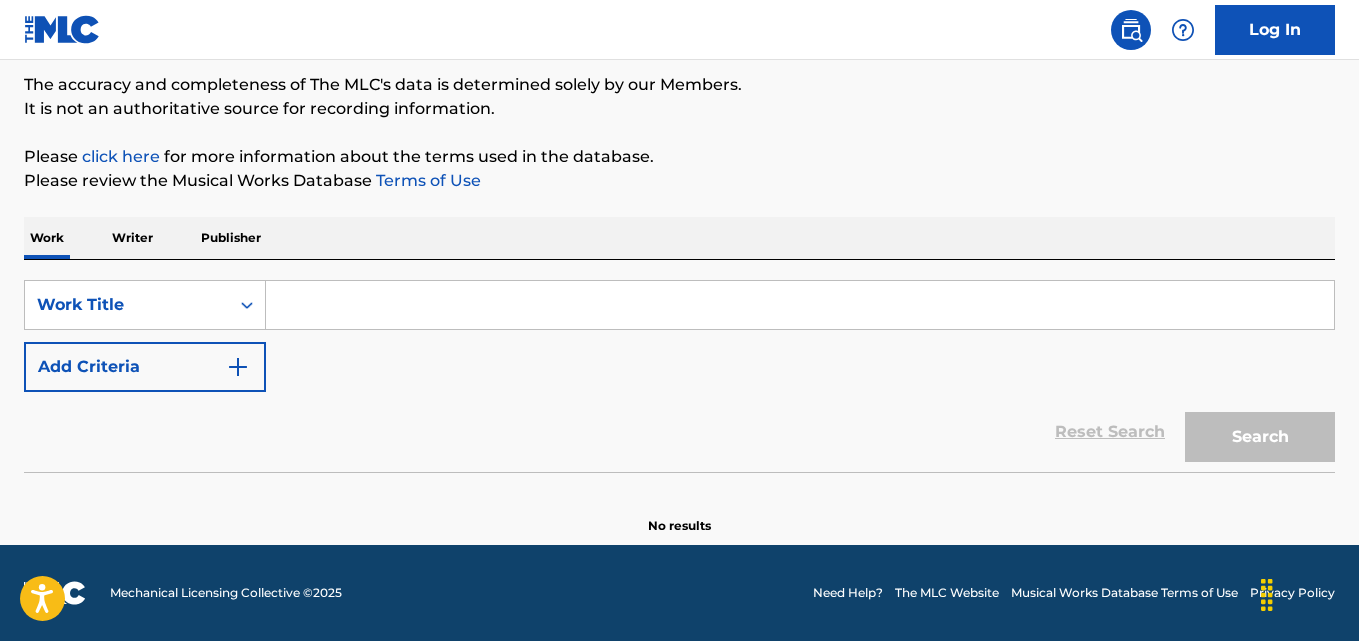 click at bounding box center (800, 305) 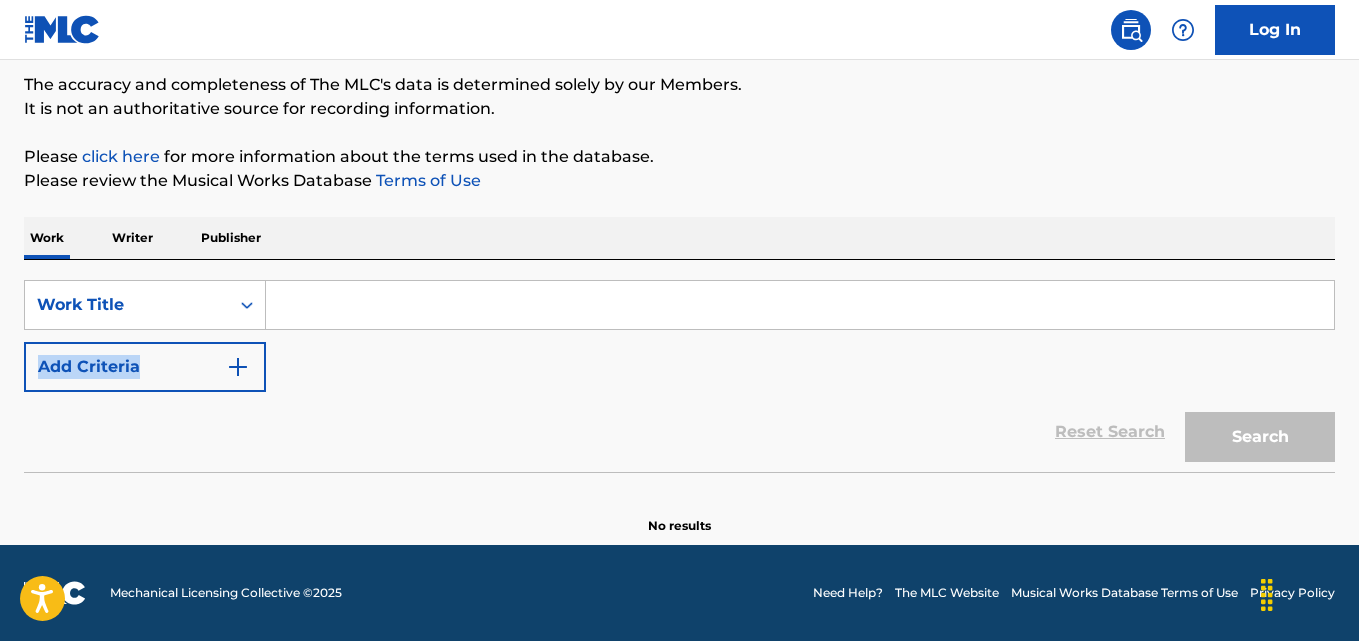 click on "SearchWithCriteria9a2c39dd-d314-4b05-b420-d3e240a384d8 Work Title Add Criteria" at bounding box center [679, 336] 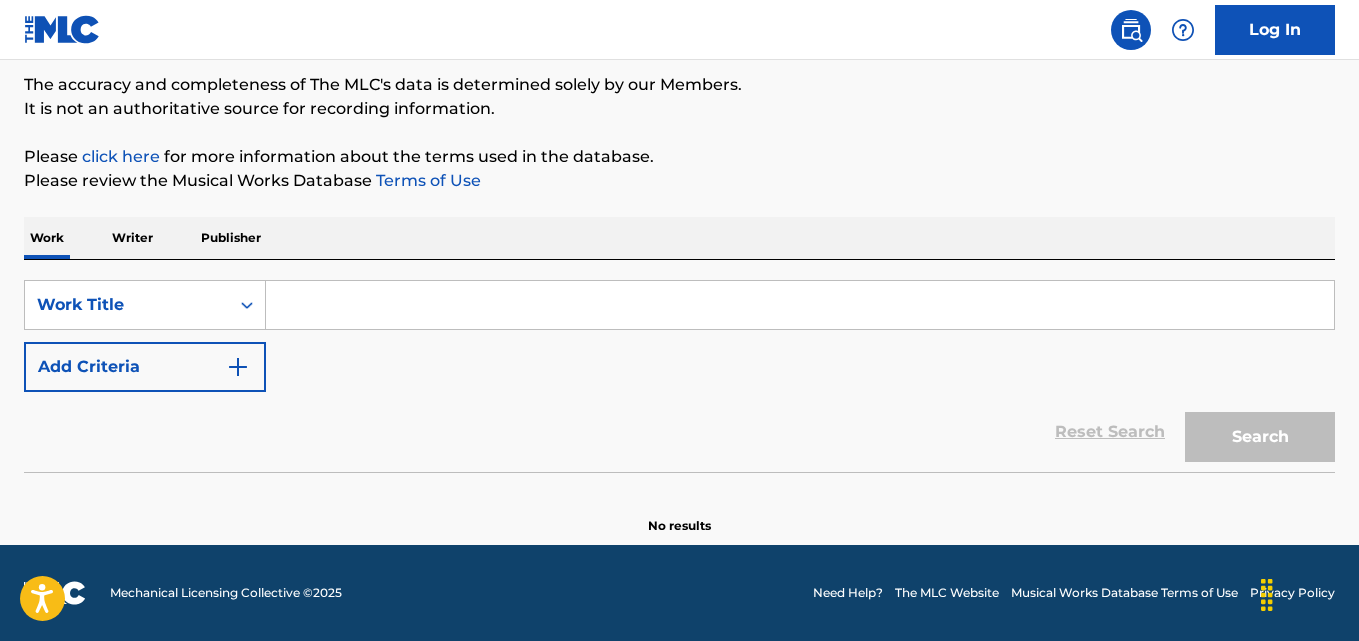 click on "SearchWithCriteria9a2c39dd-d314-4b05-b420-d3e240a384d8 Work Title Add Criteria" at bounding box center [679, 336] 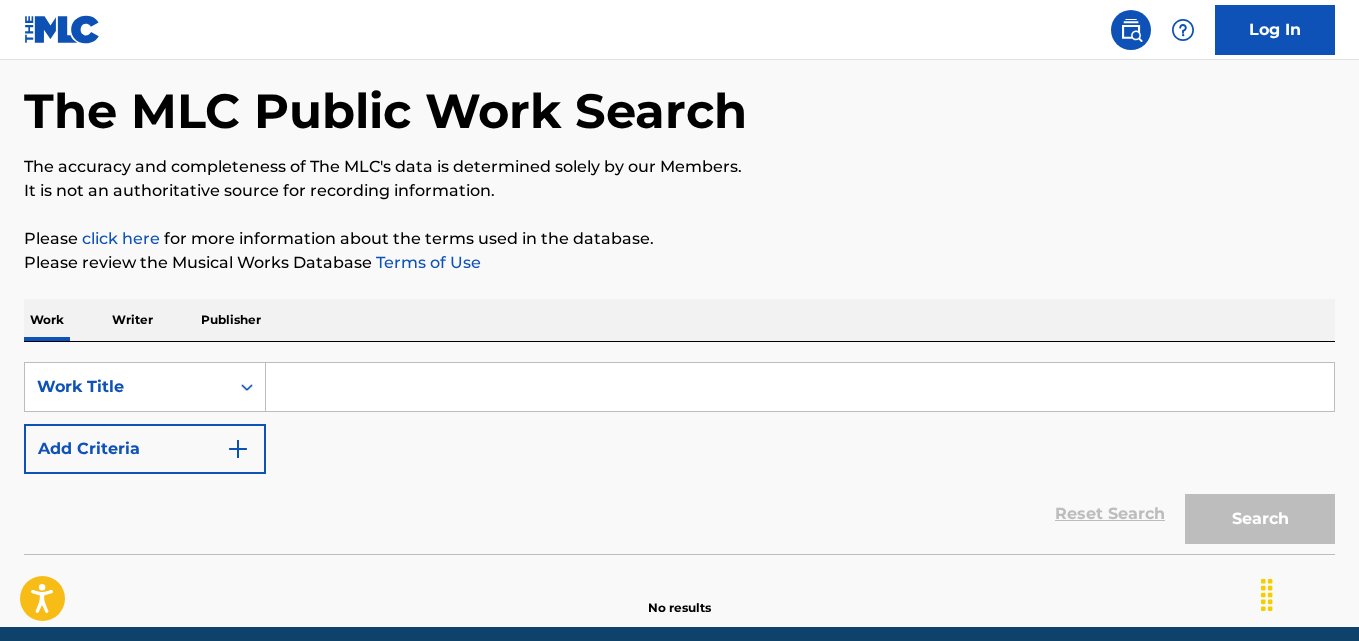 scroll, scrollTop: 85, scrollLeft: 0, axis: vertical 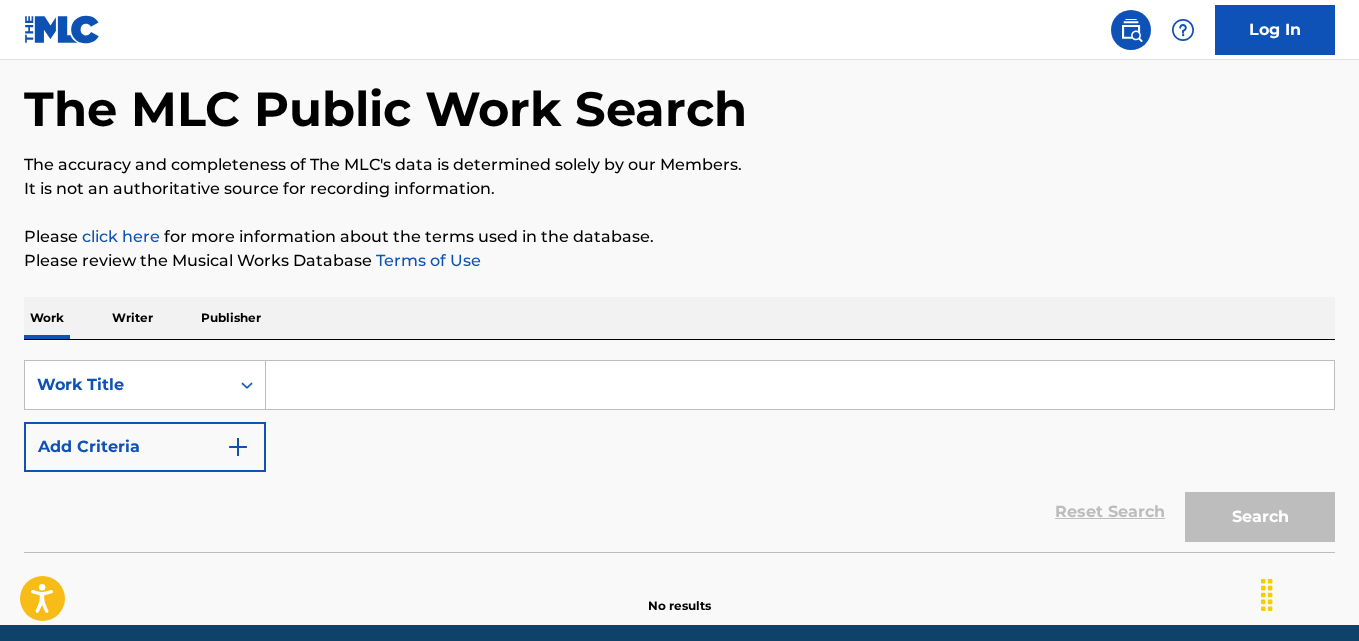 drag, startPoint x: 774, startPoint y: 366, endPoint x: 763, endPoint y: 382, distance: 19.416489 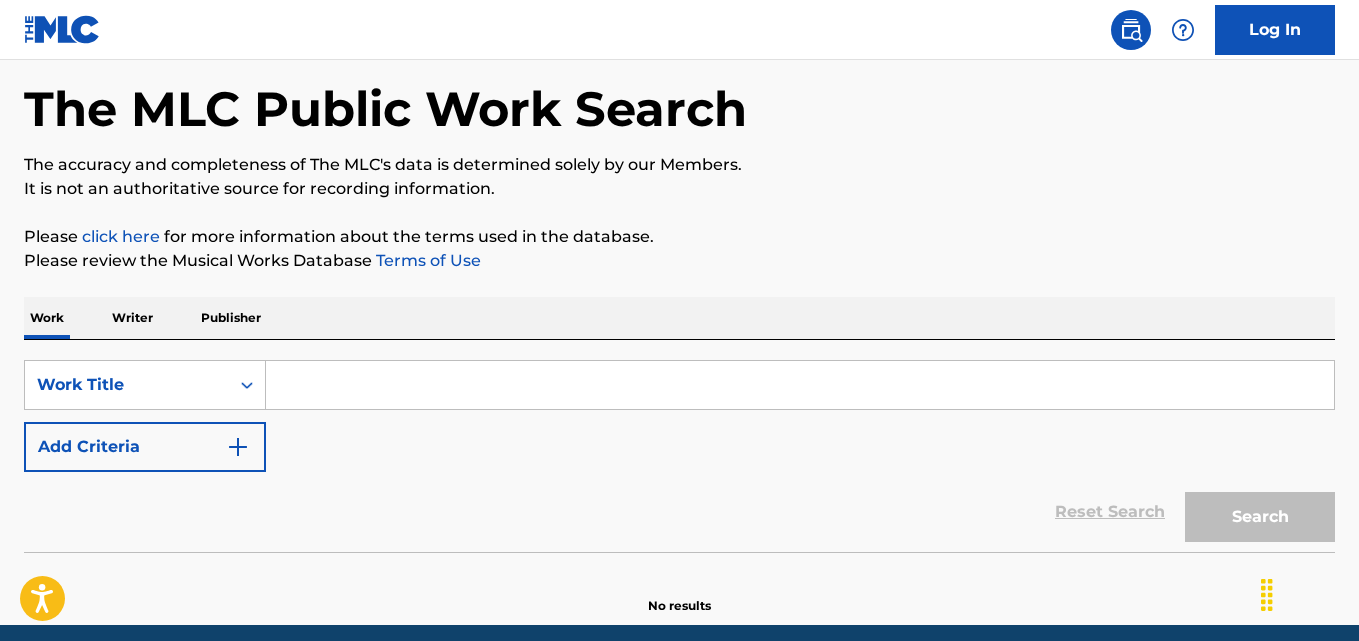 drag, startPoint x: 597, startPoint y: 510, endPoint x: 602, endPoint y: 494, distance: 16.763054 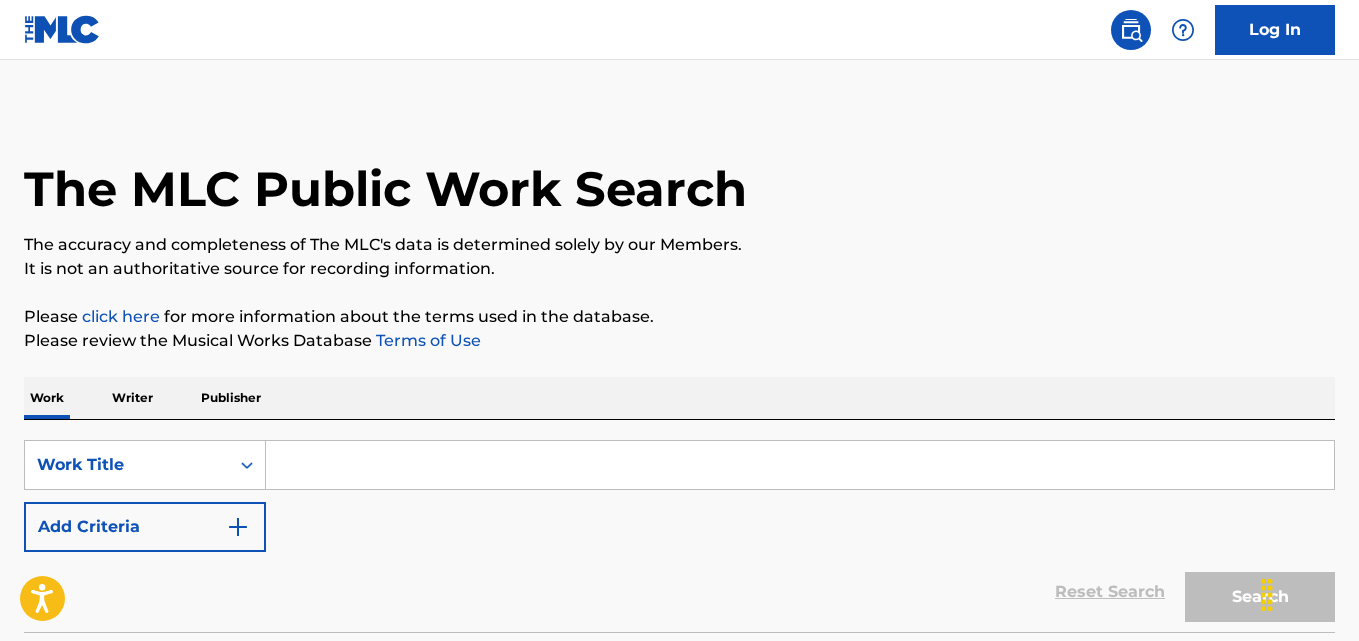 scroll, scrollTop: 0, scrollLeft: 0, axis: both 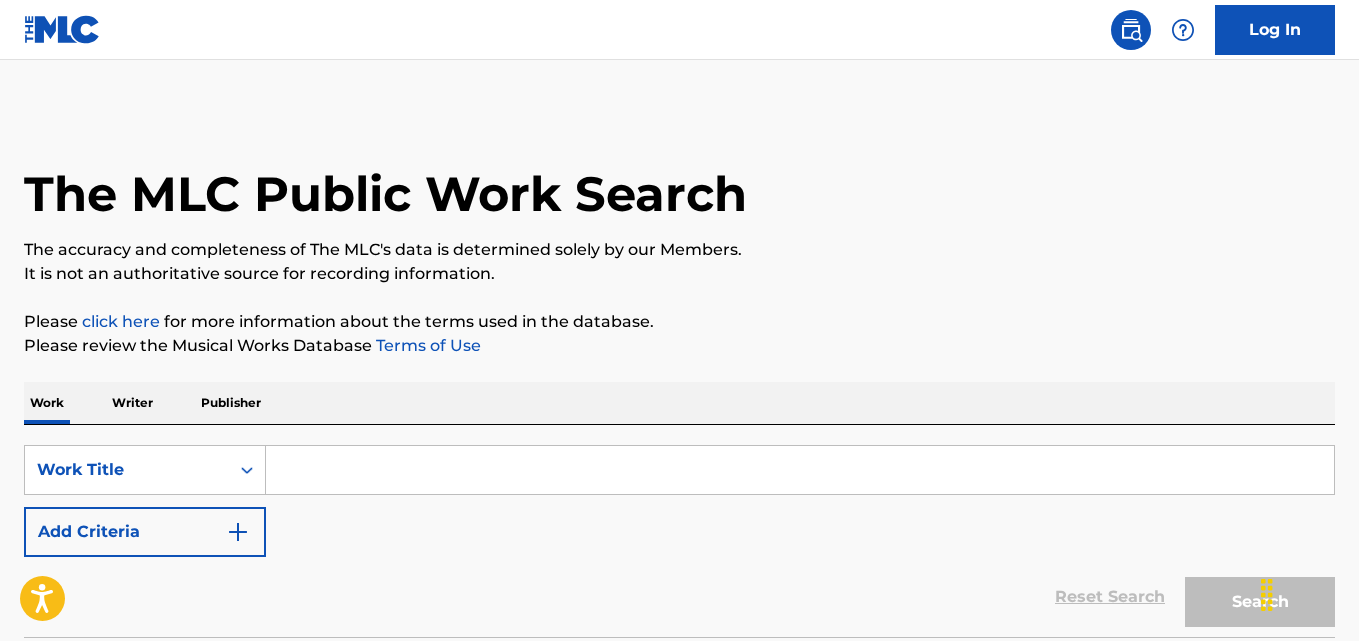 click on "The MLC Public Work Search The accuracy and completeness of The MLC's data is determined solely by our Members. It is not an authoritative source for recording information. Please click here for more information about the terms used in the database. Please review the Musical Works Database Terms of Use Work Writer Publisher SearchWithCriteria9a2c39dd-d314-4b05-b420-d3e240a384d8 Work Title Add Criteria Reset Search Search No results" at bounding box center (679, 405) 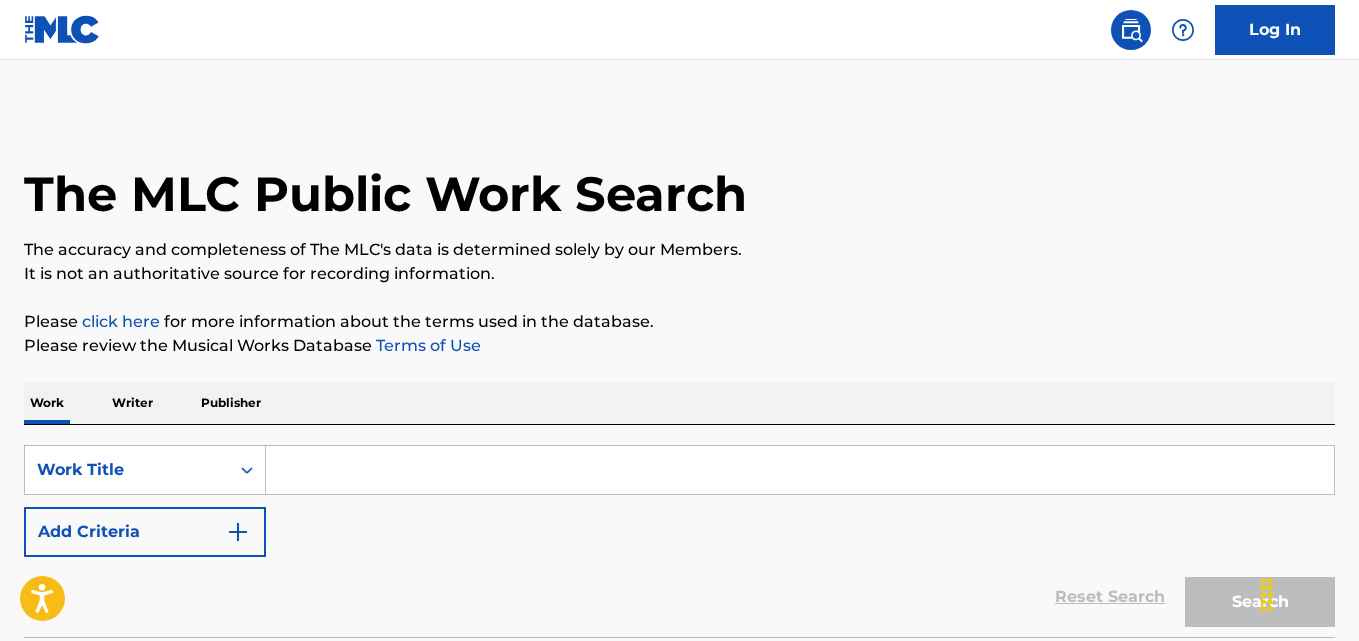 click at bounding box center (800, 470) 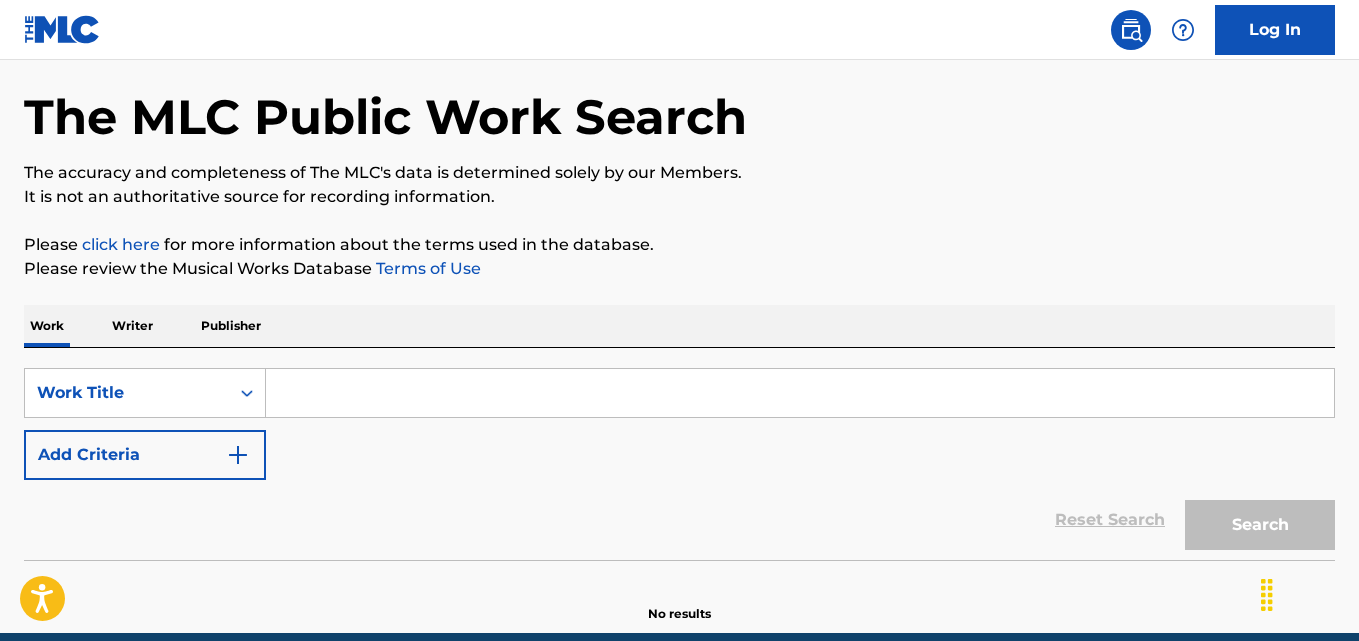 scroll, scrollTop: 80, scrollLeft: 0, axis: vertical 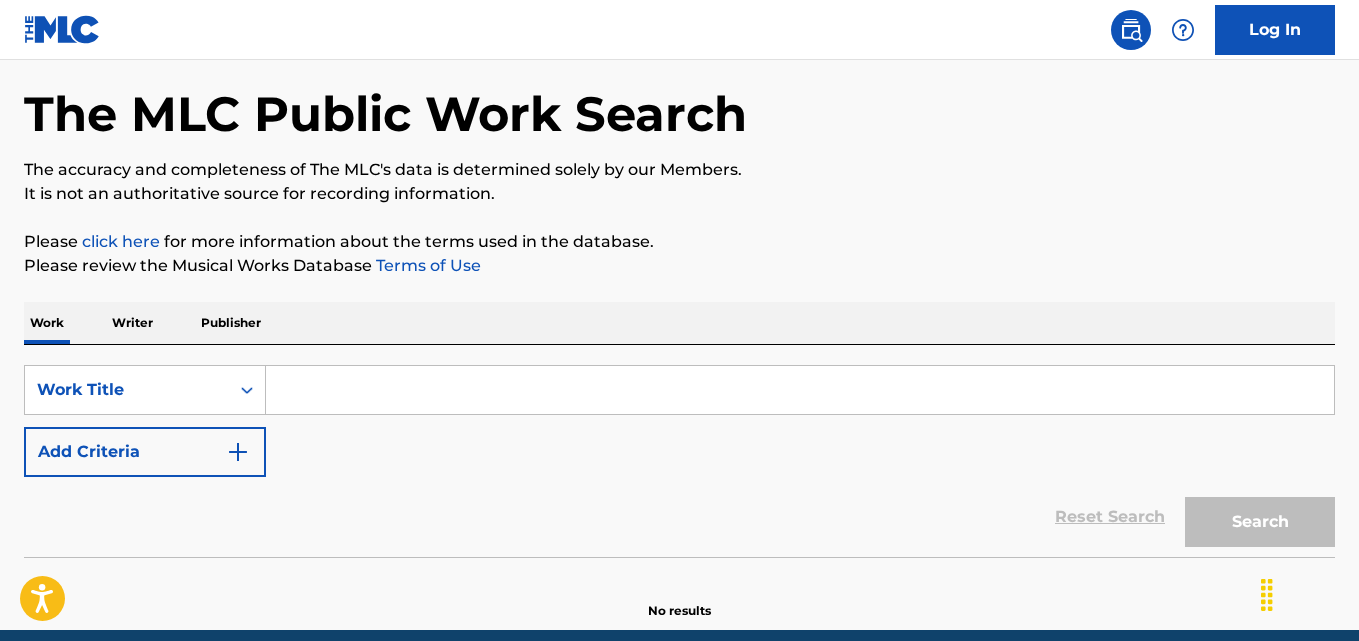 click on "Please   click here   for more information about the terms used in the database." at bounding box center [679, 242] 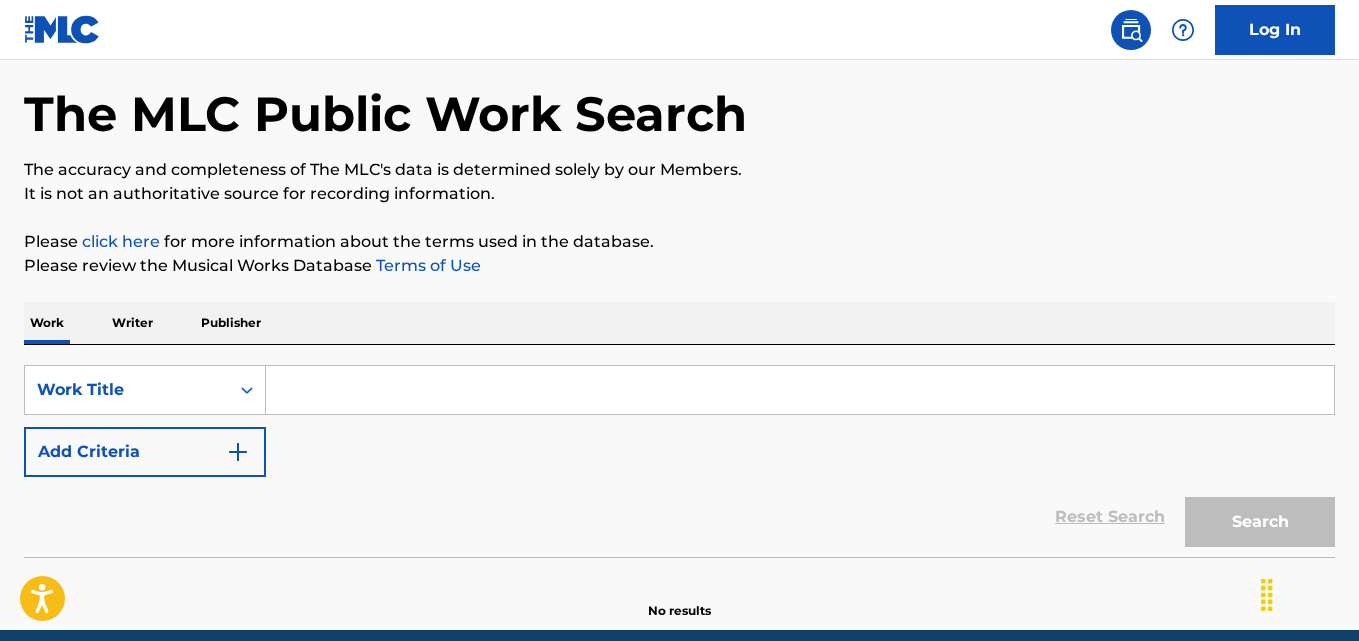 click on "Reset Search Search" at bounding box center (679, 517) 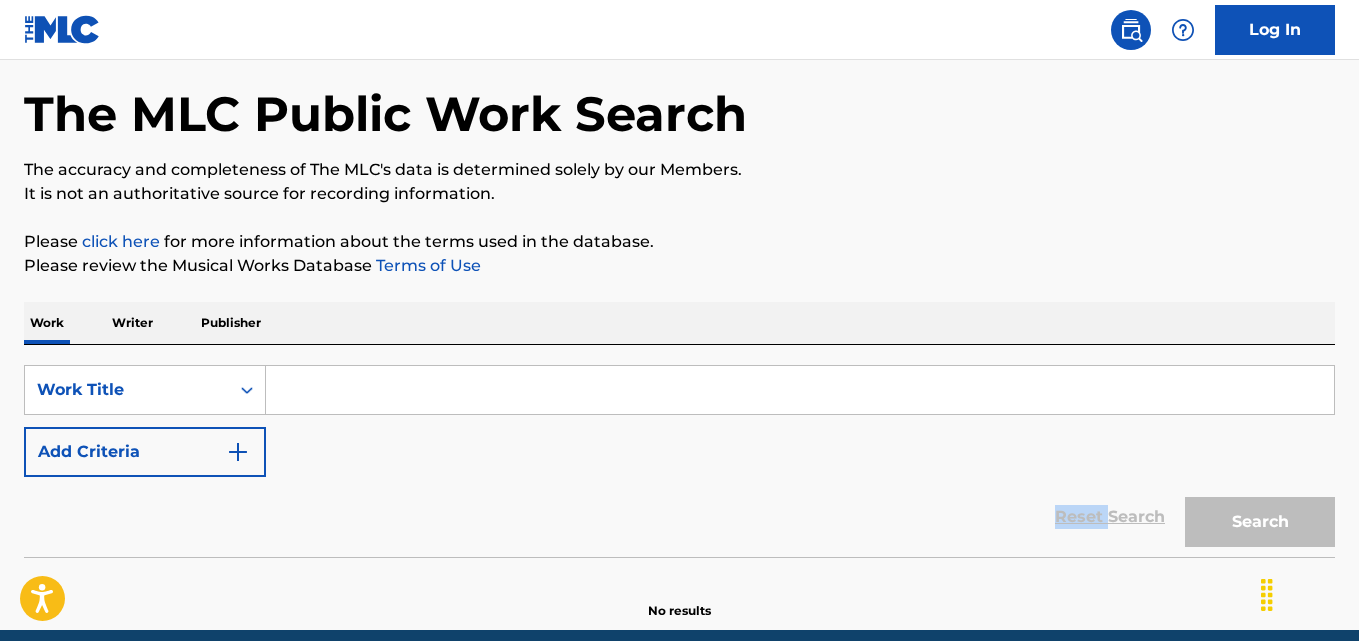 click on "Reset Search Search" at bounding box center (679, 517) 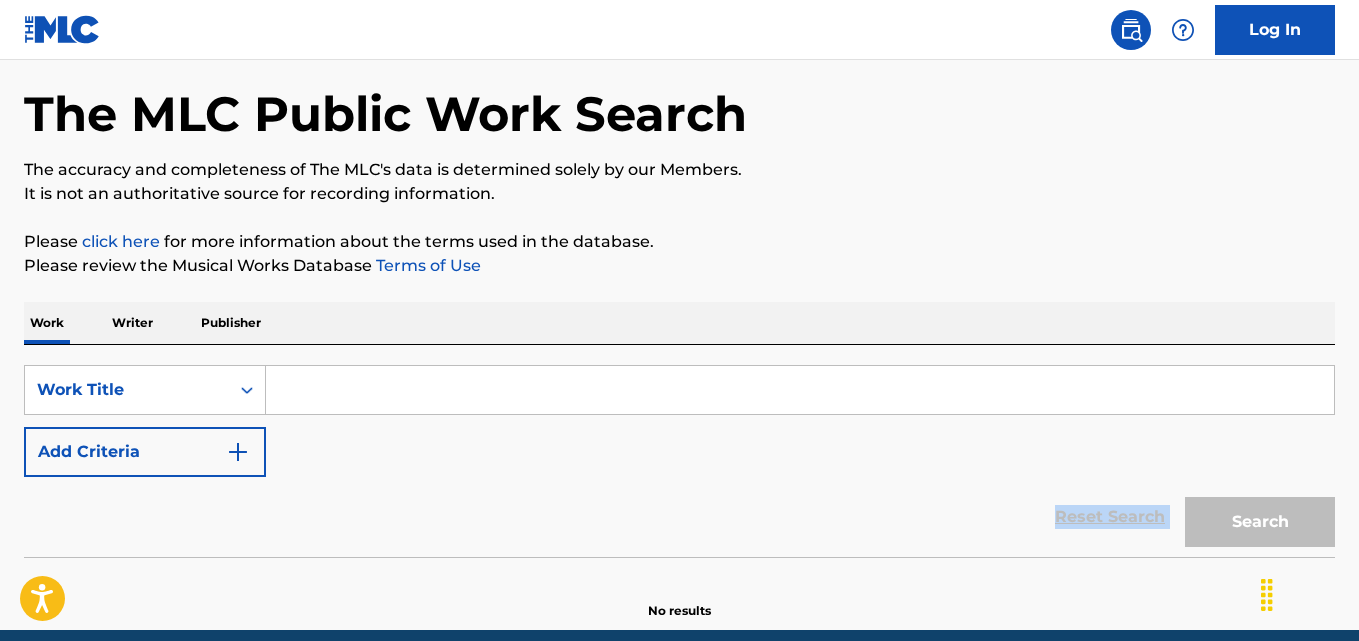 click on "Reset Search Search" at bounding box center (679, 517) 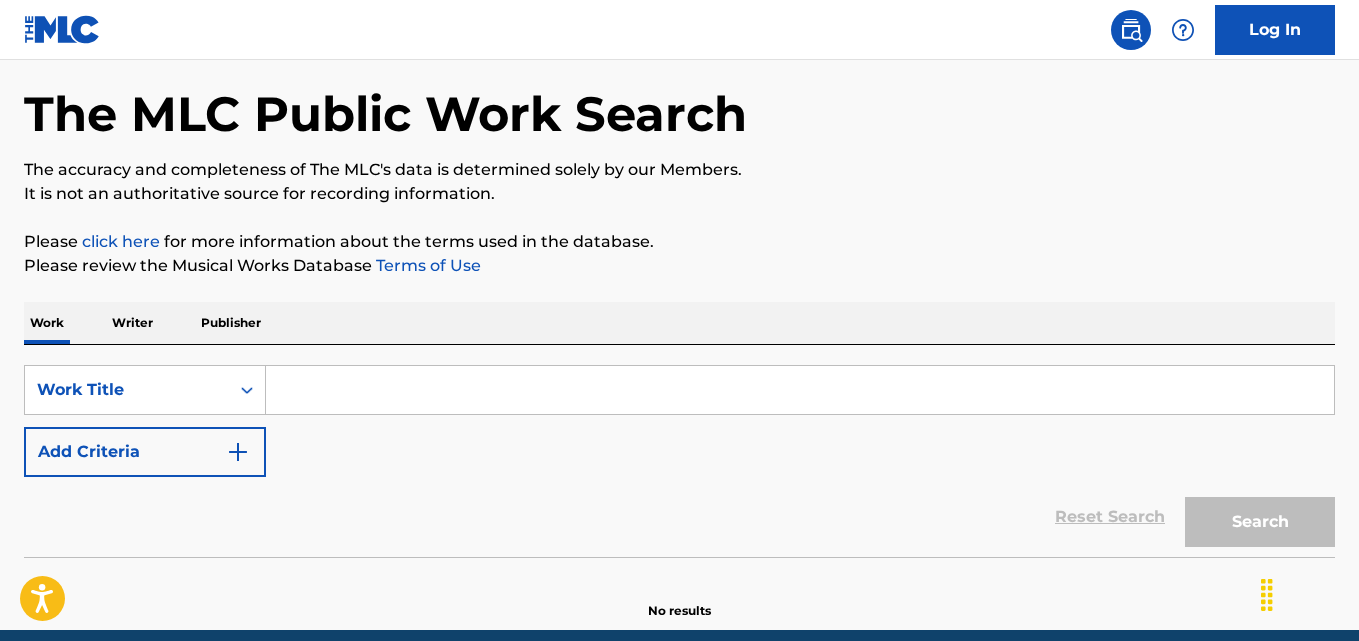 drag, startPoint x: 692, startPoint y: 445, endPoint x: 694, endPoint y: 417, distance: 28.071337 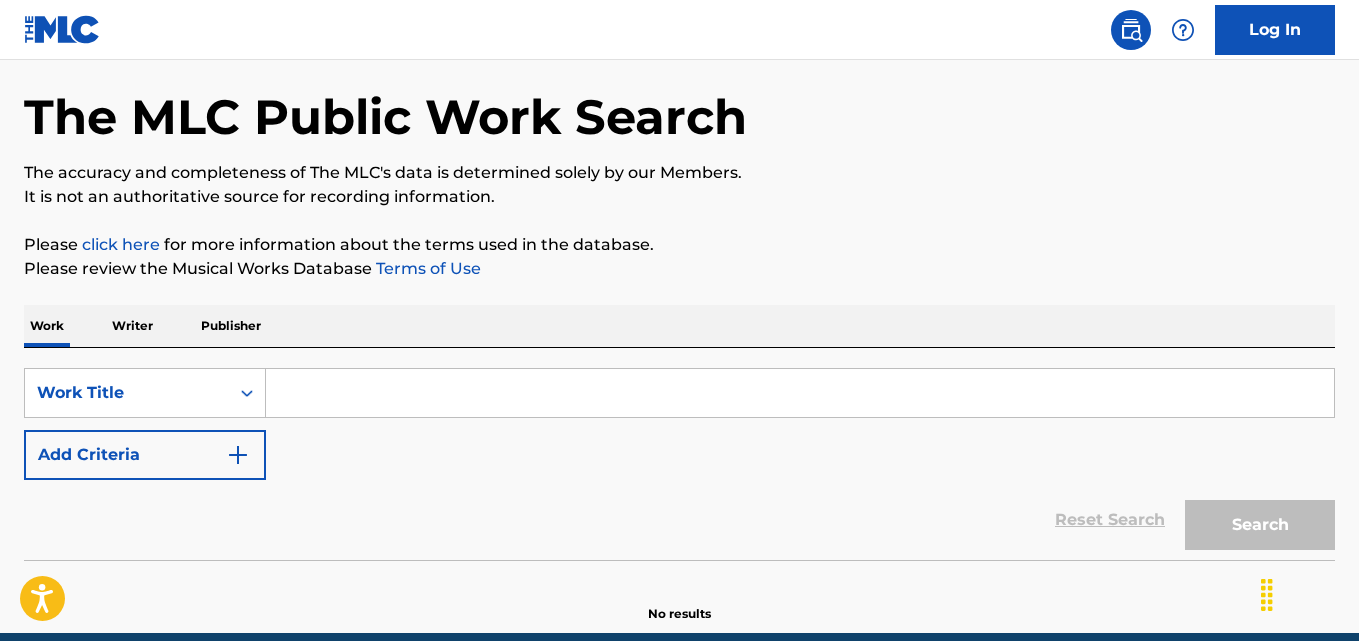 scroll, scrollTop: 80, scrollLeft: 0, axis: vertical 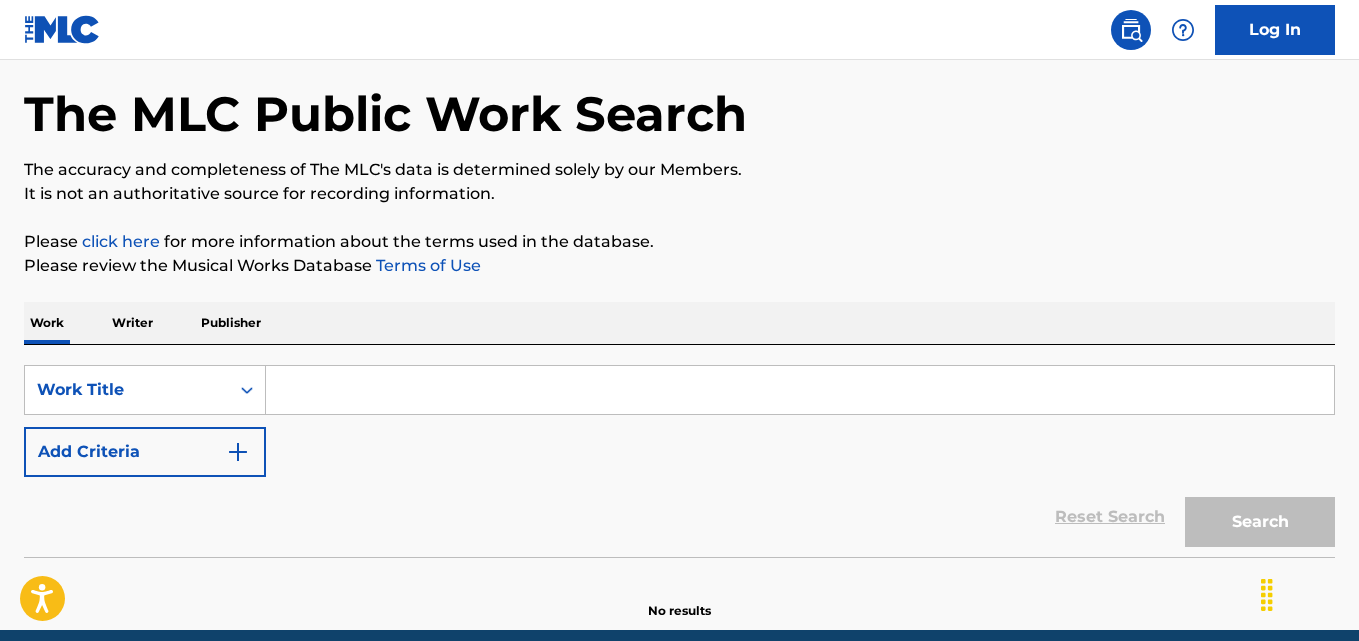 click on "Please   click here   for more information about the terms used in the database." at bounding box center (679, 242) 